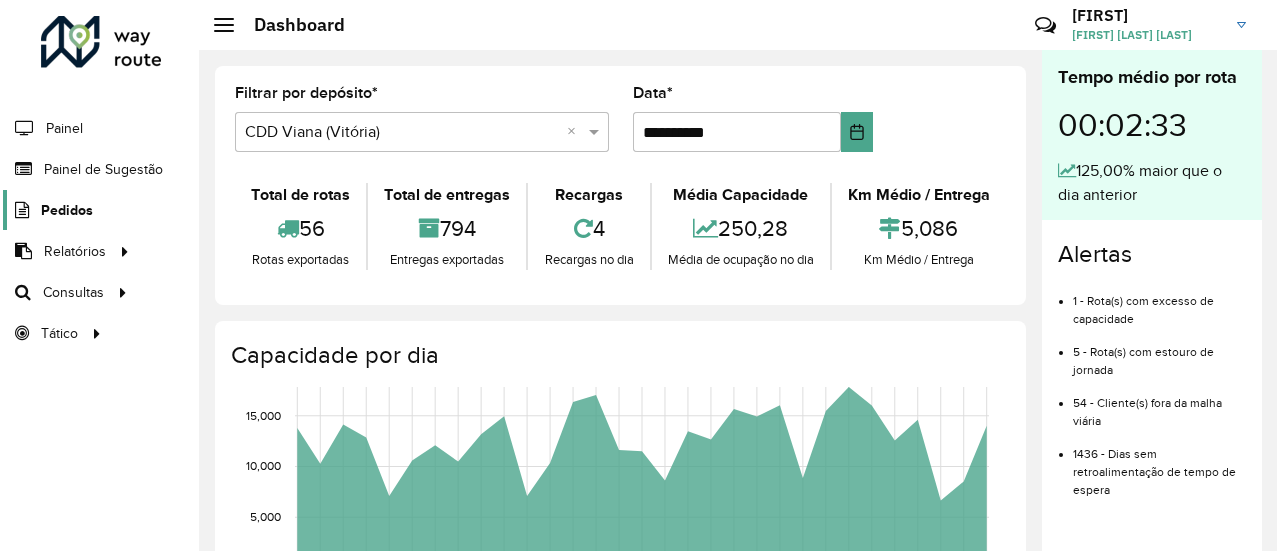 scroll, scrollTop: 0, scrollLeft: 0, axis: both 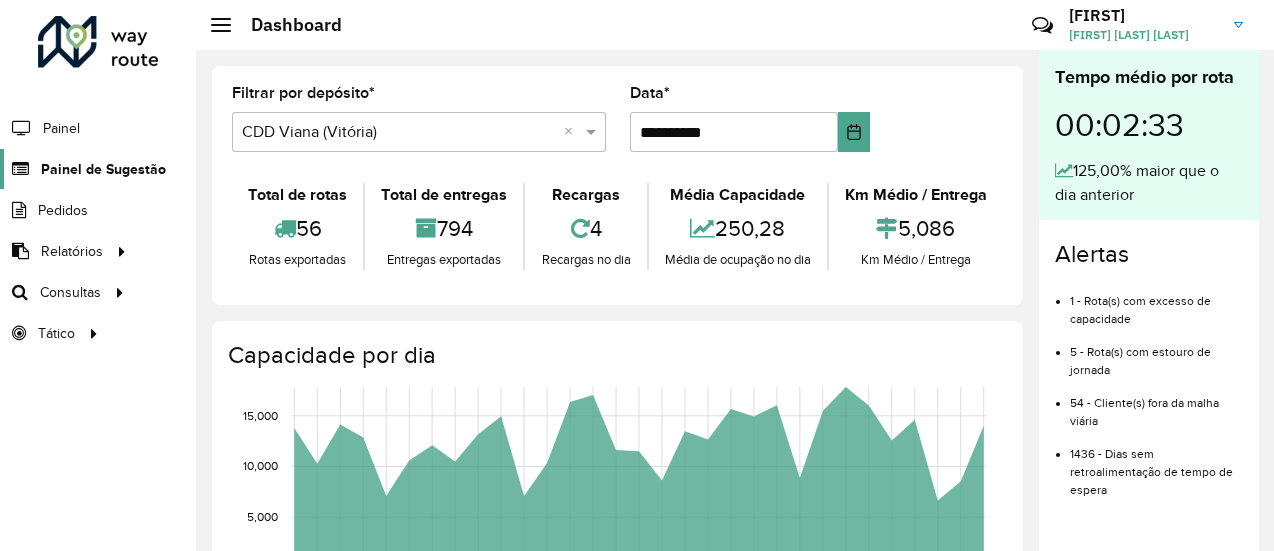 click on "Painel de Sugestão" 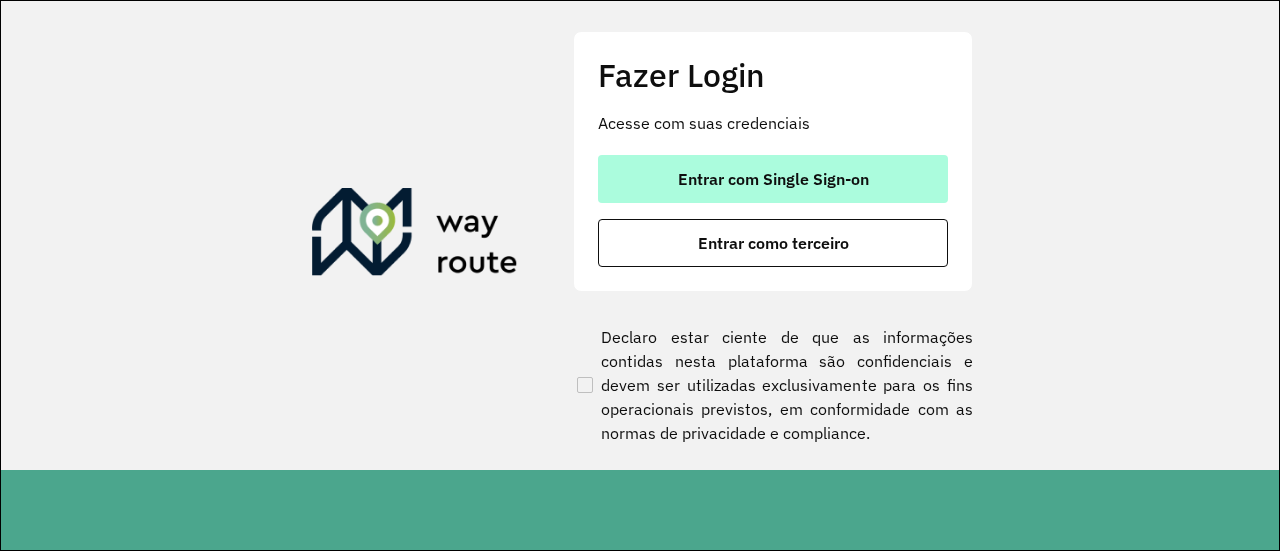 click on "Entrar com Single Sign-on" at bounding box center [773, 179] 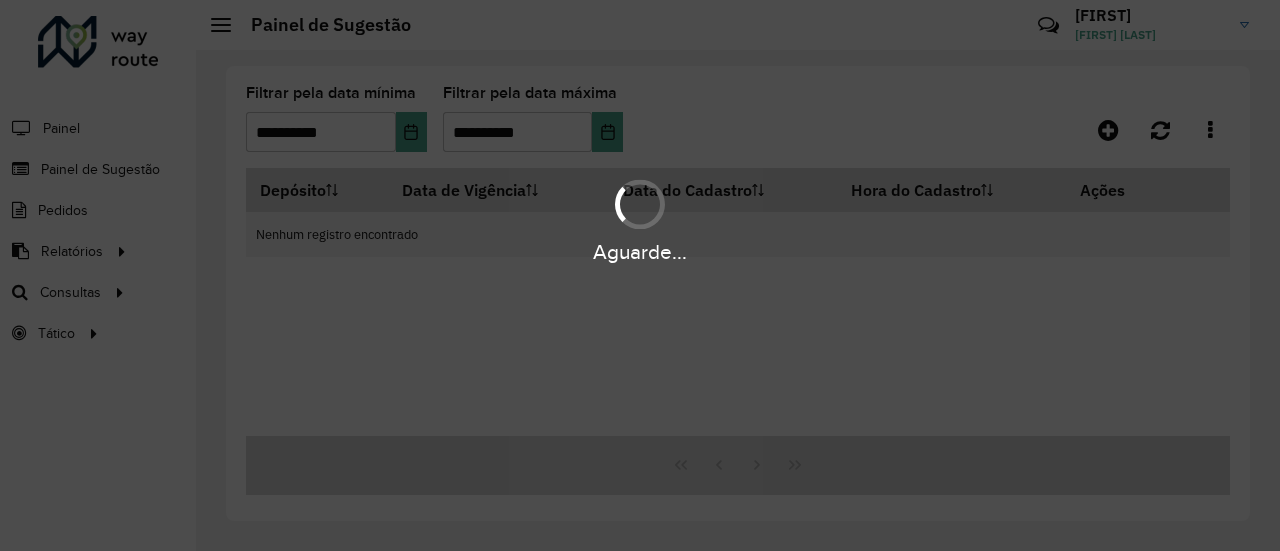 scroll, scrollTop: 0, scrollLeft: 0, axis: both 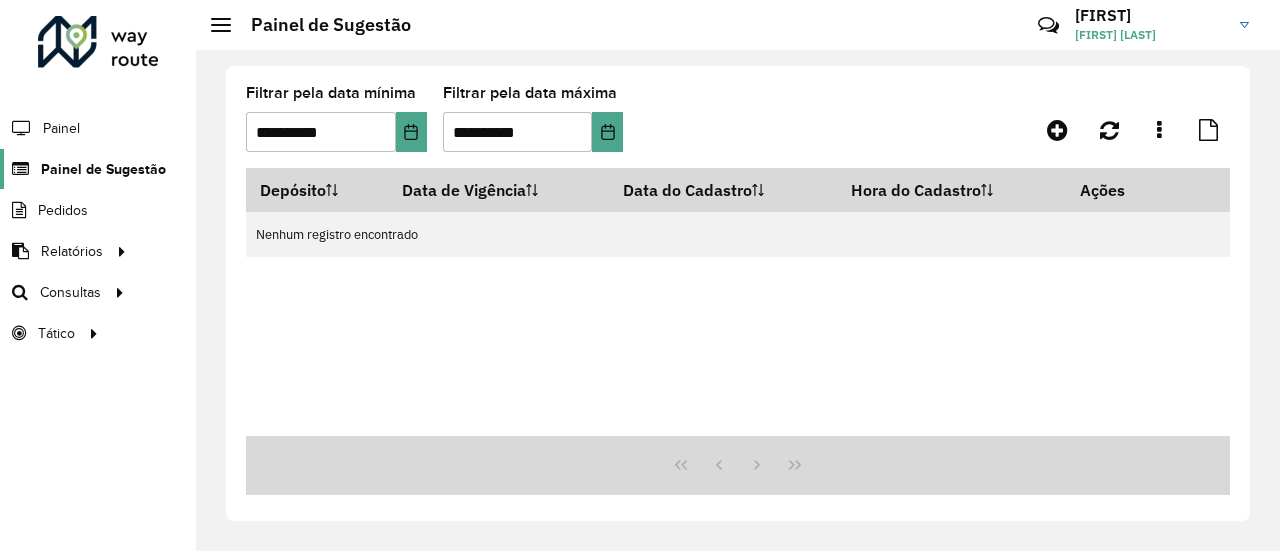 click on "Painel de Sugestão" 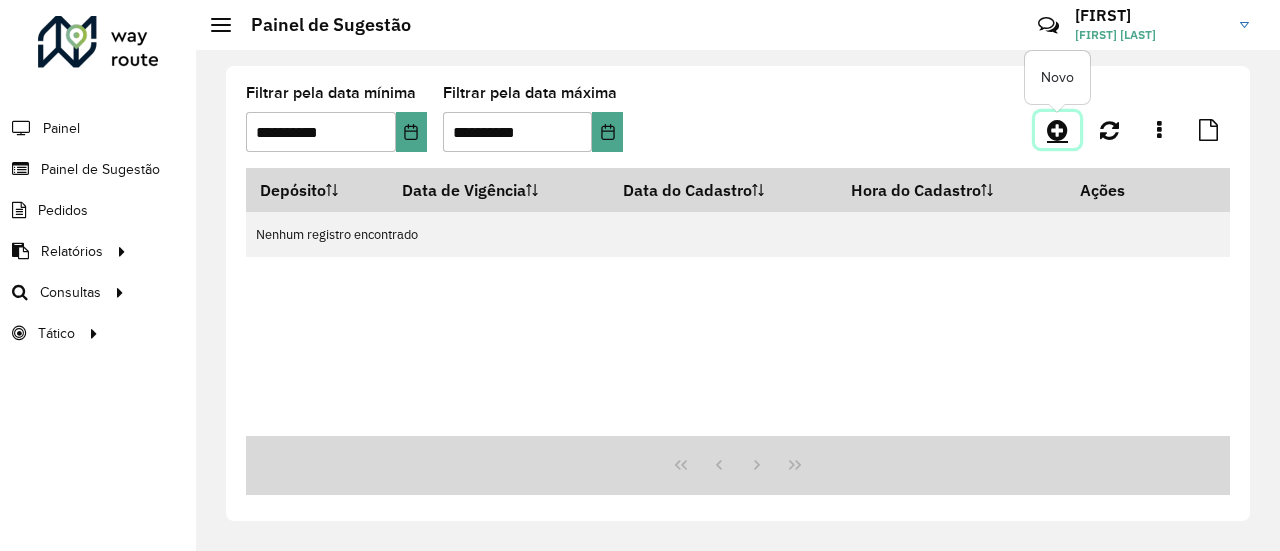 click 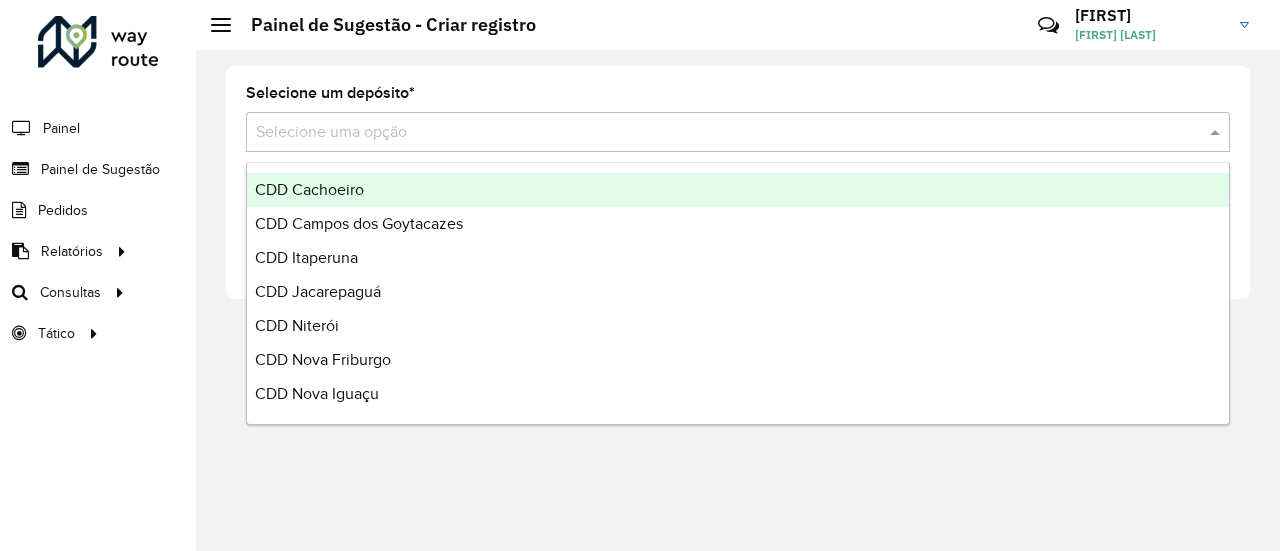 click at bounding box center [718, 133] 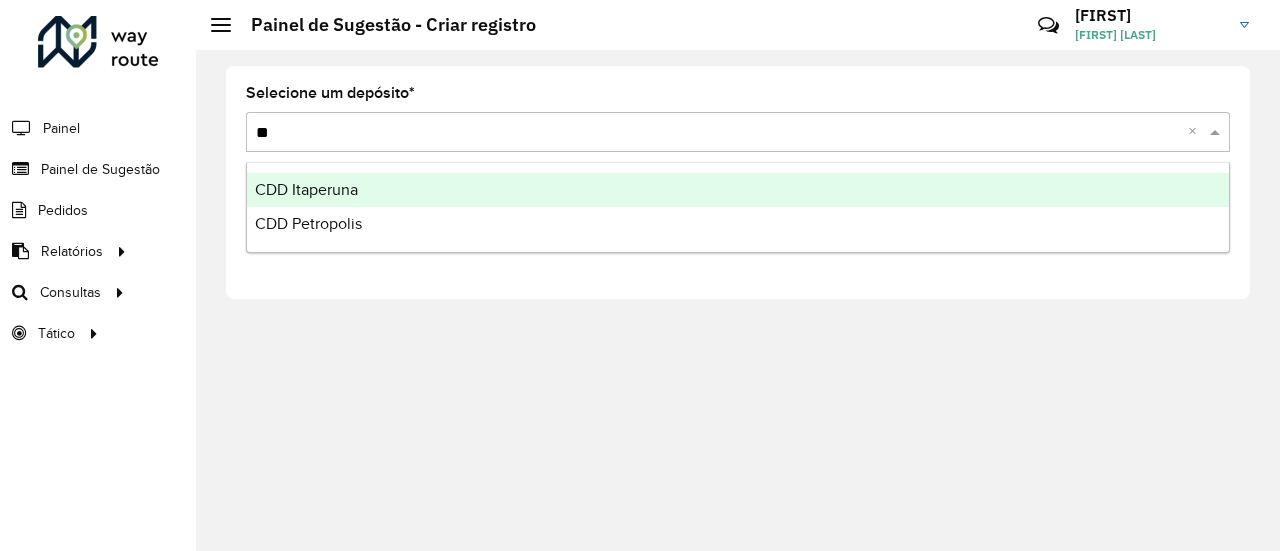 type on "***" 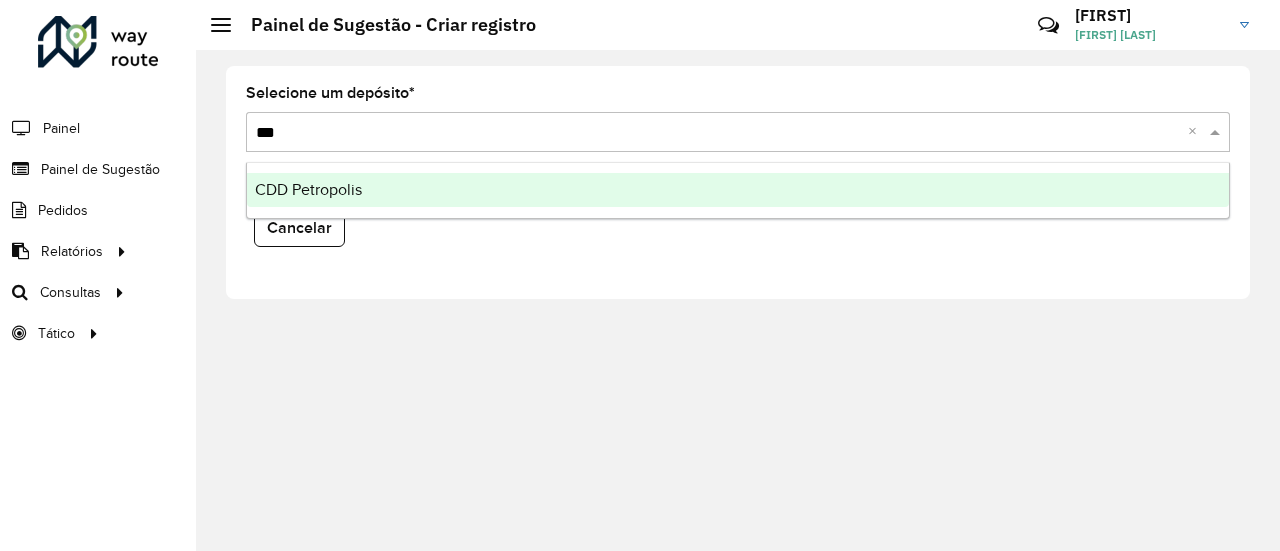 click on "CDD Petropolis" at bounding box center [738, 190] 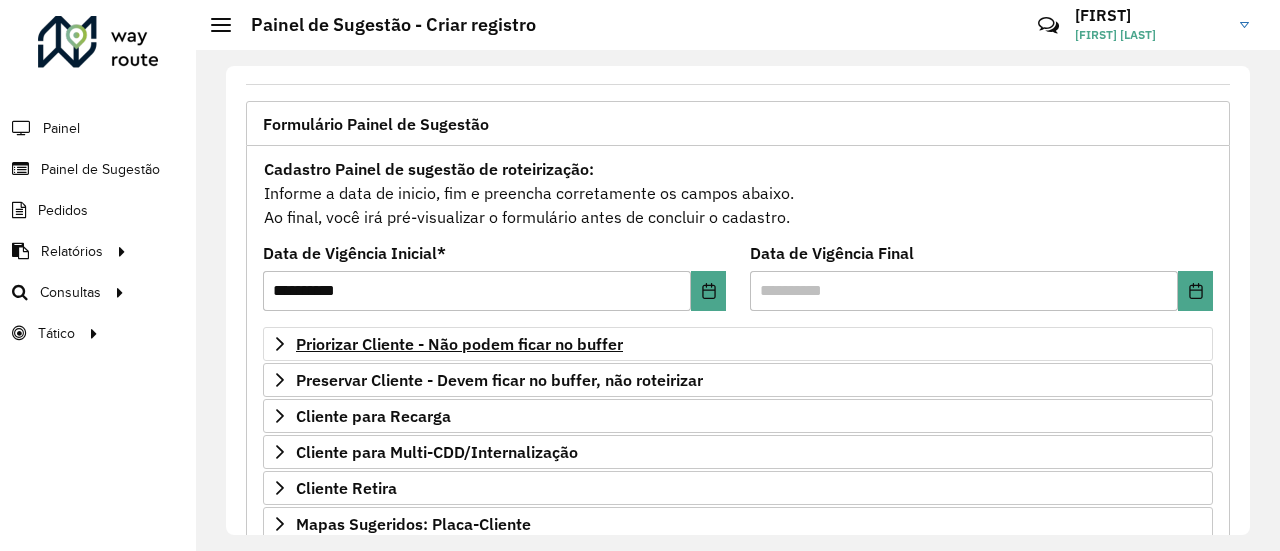 scroll, scrollTop: 200, scrollLeft: 0, axis: vertical 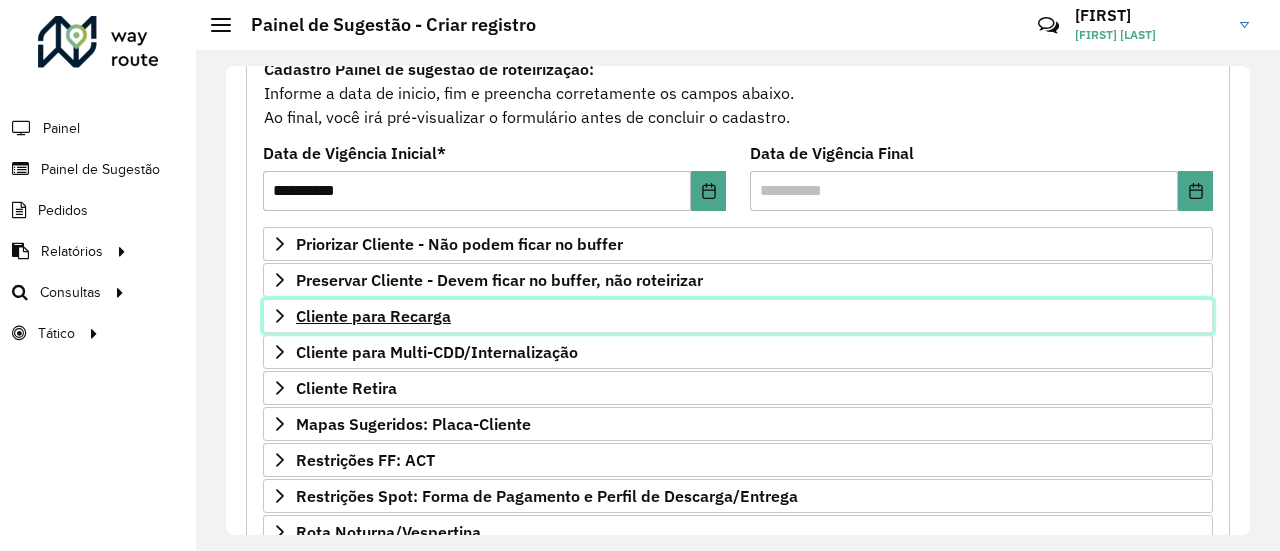 click on "Cliente para Recarga" at bounding box center [738, 316] 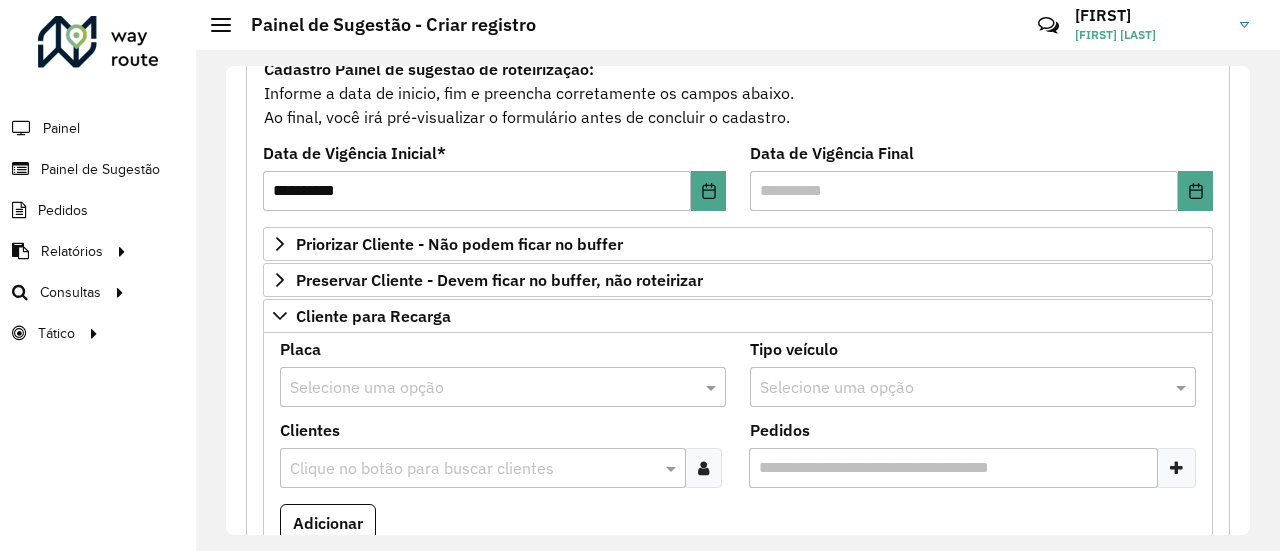 click on "Selecione uma opção" at bounding box center (503, 387) 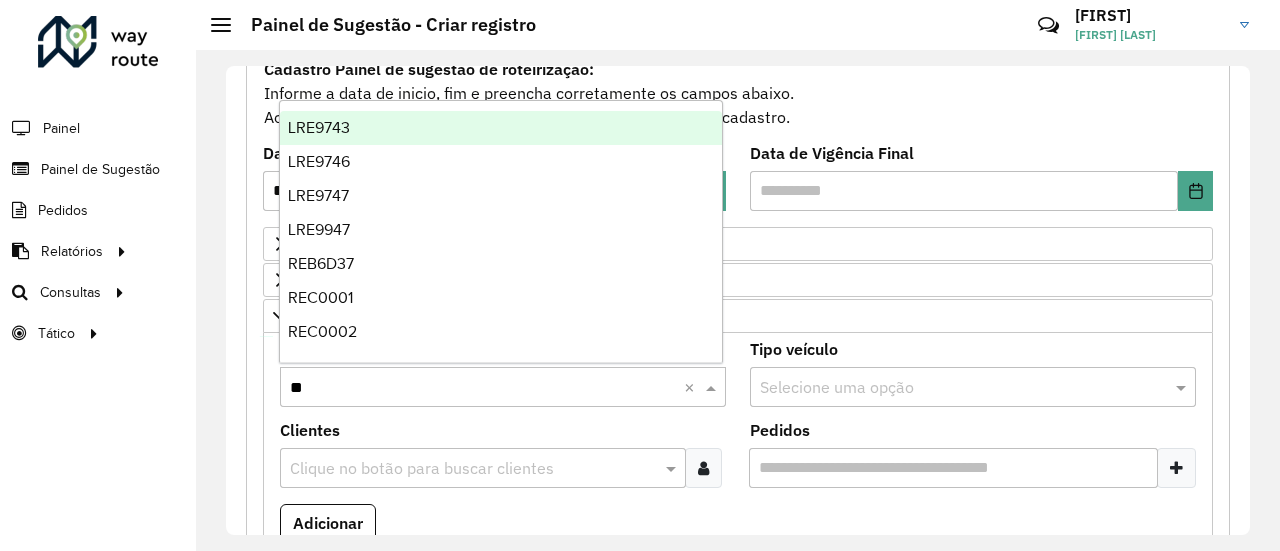 type on "***" 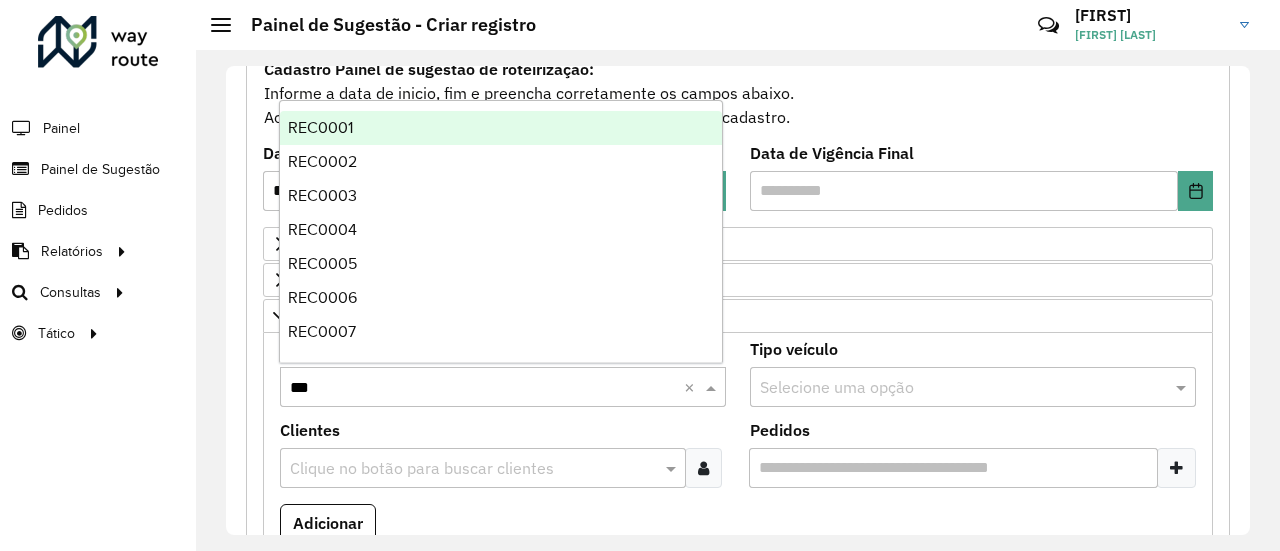 click on "REC0001" at bounding box center [501, 128] 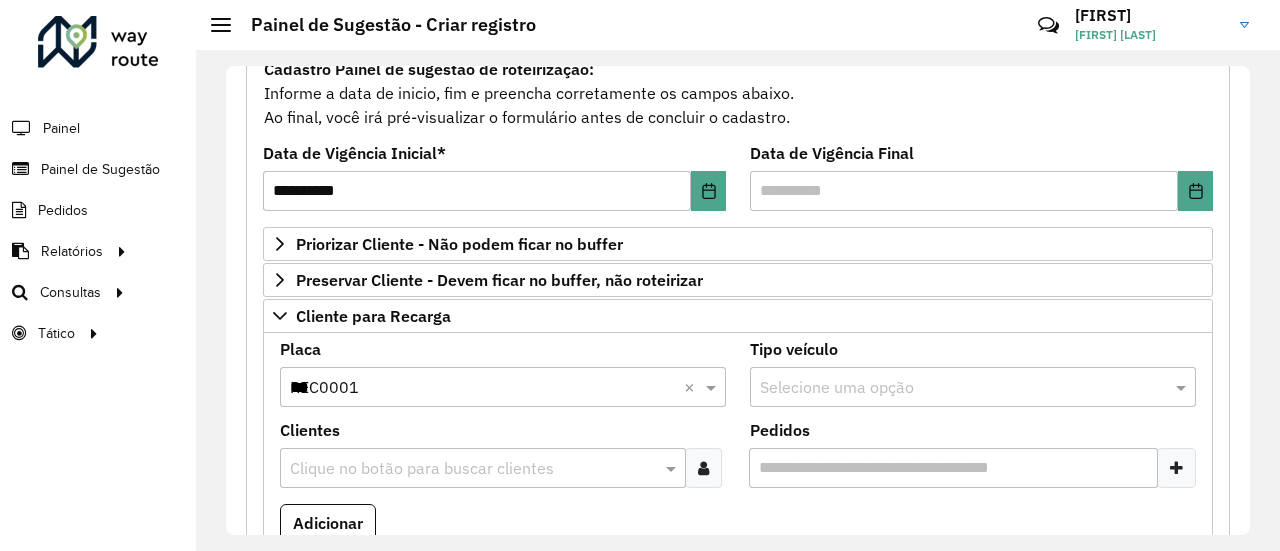 click on "Clique no botão para buscar clientes" at bounding box center (483, 468) 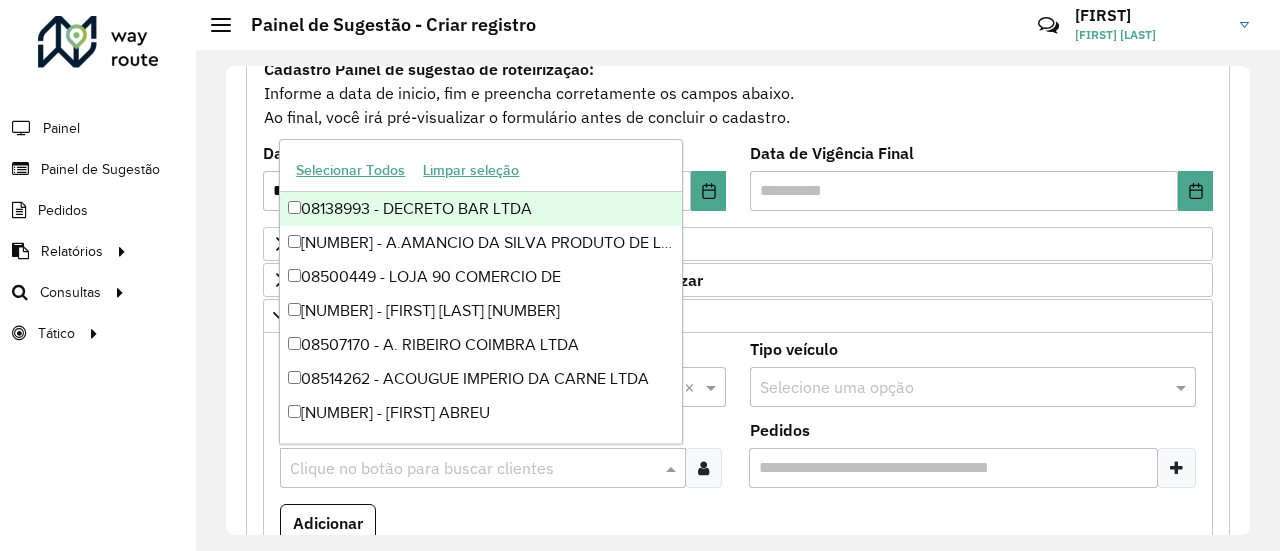 paste on "****" 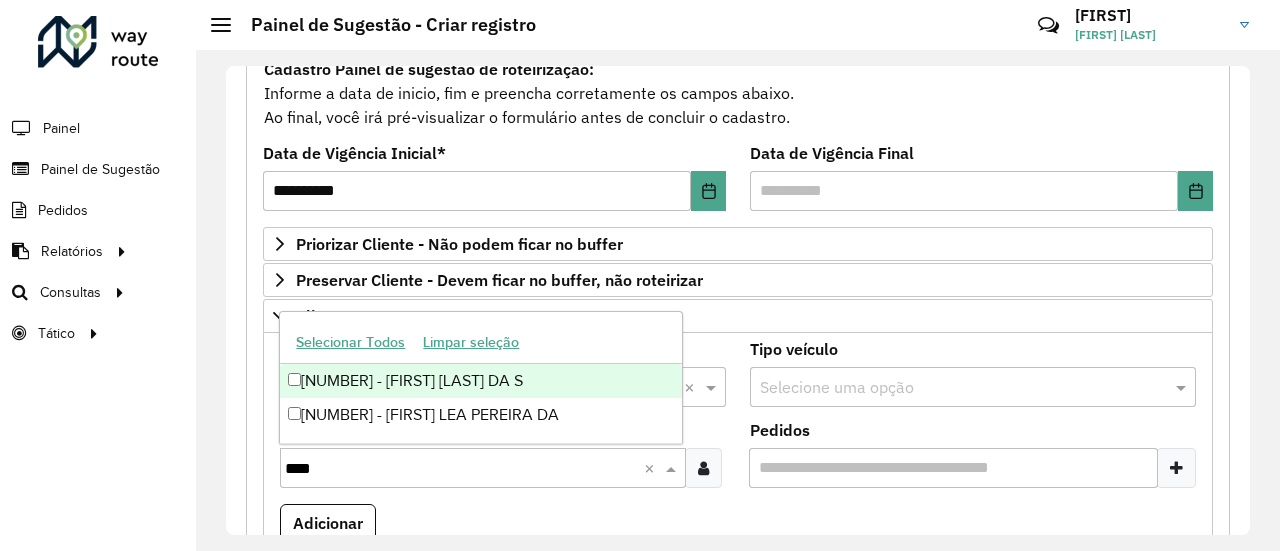 type 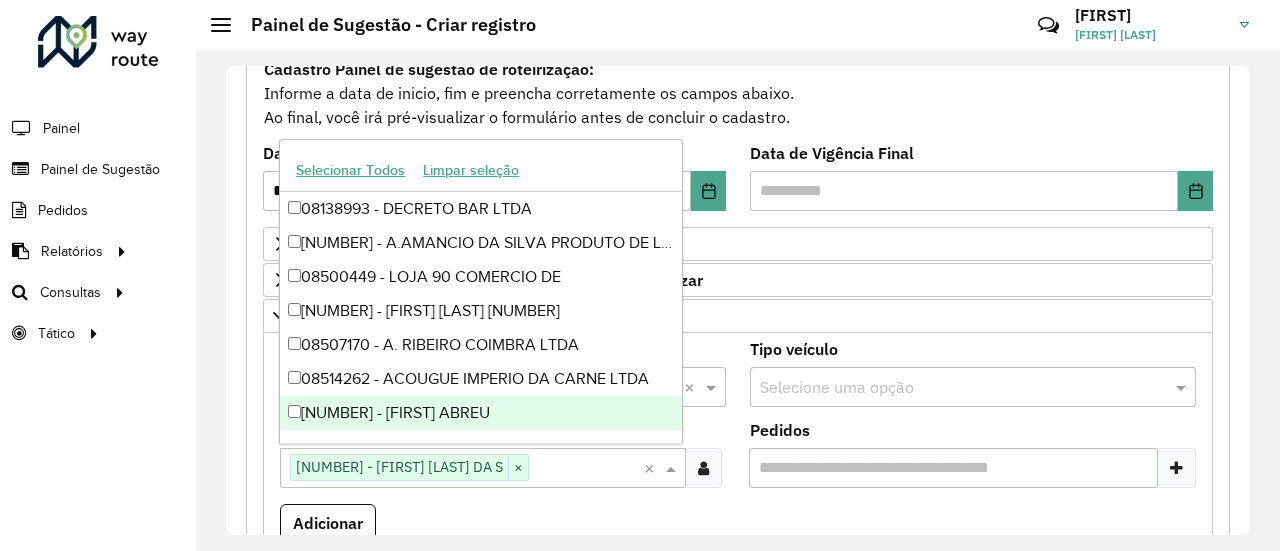 click on "Adicionar" at bounding box center [738, 531] 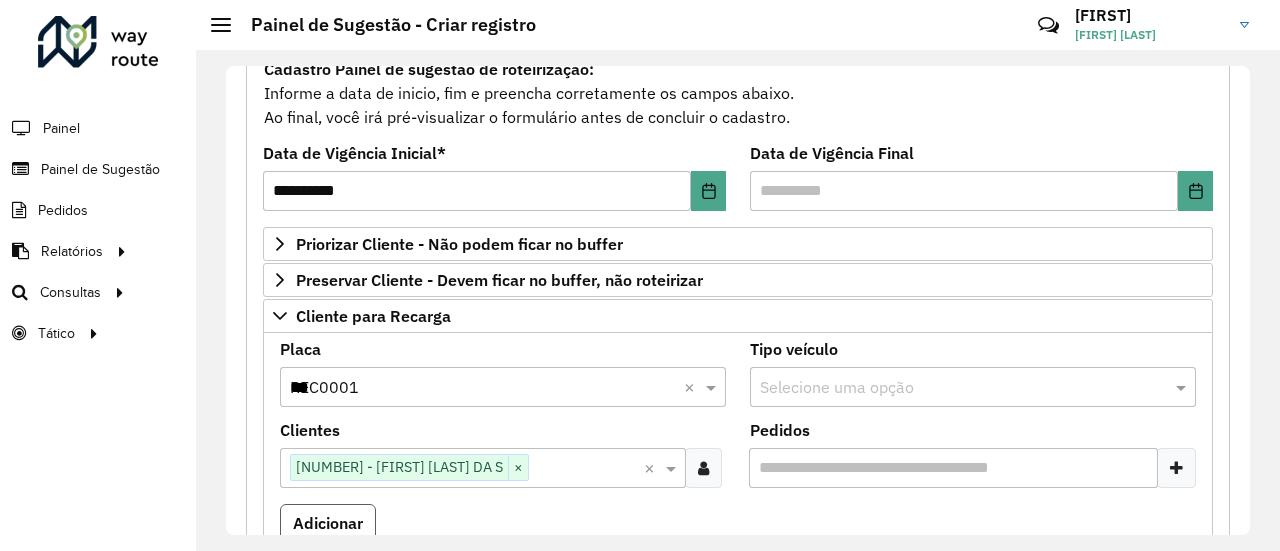 click on "Adicionar" at bounding box center (328, 523) 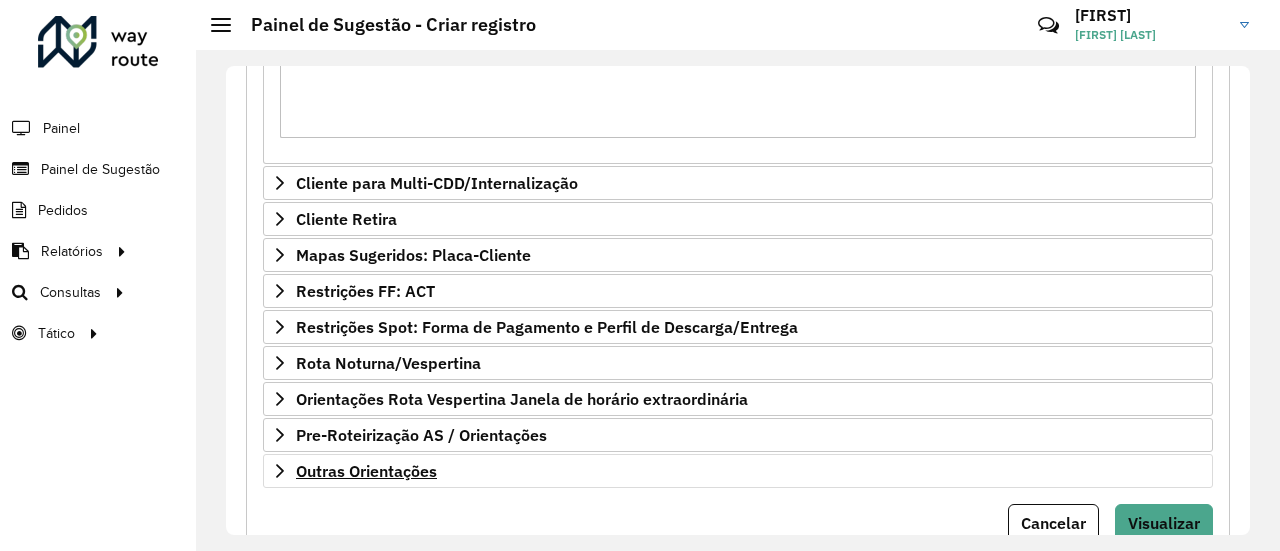 scroll, scrollTop: 997, scrollLeft: 0, axis: vertical 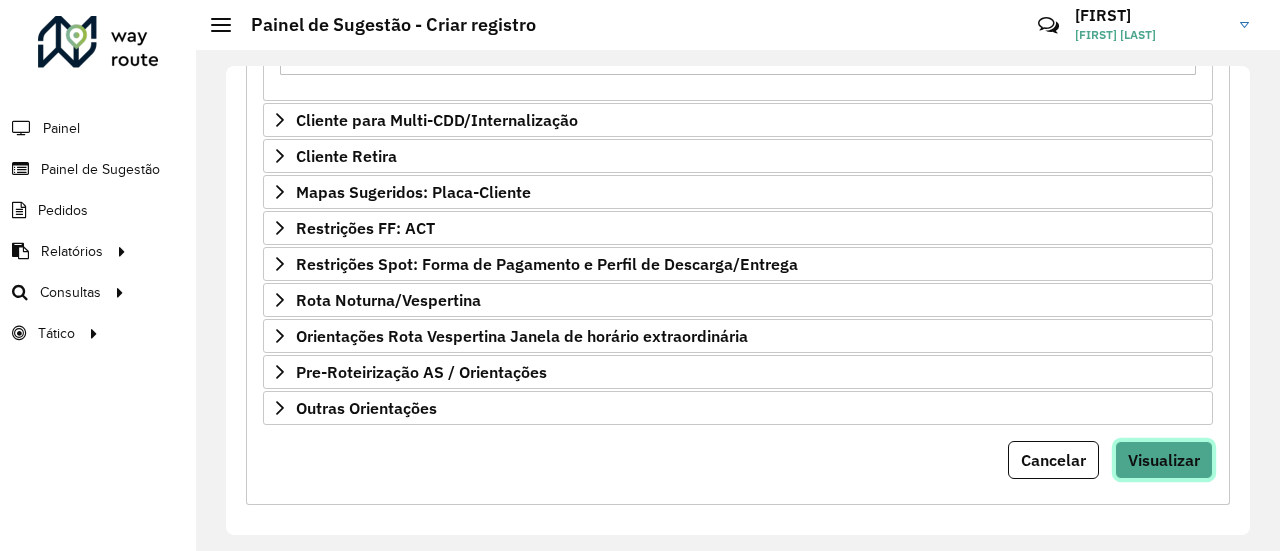 click on "Visualizar" at bounding box center [1164, 460] 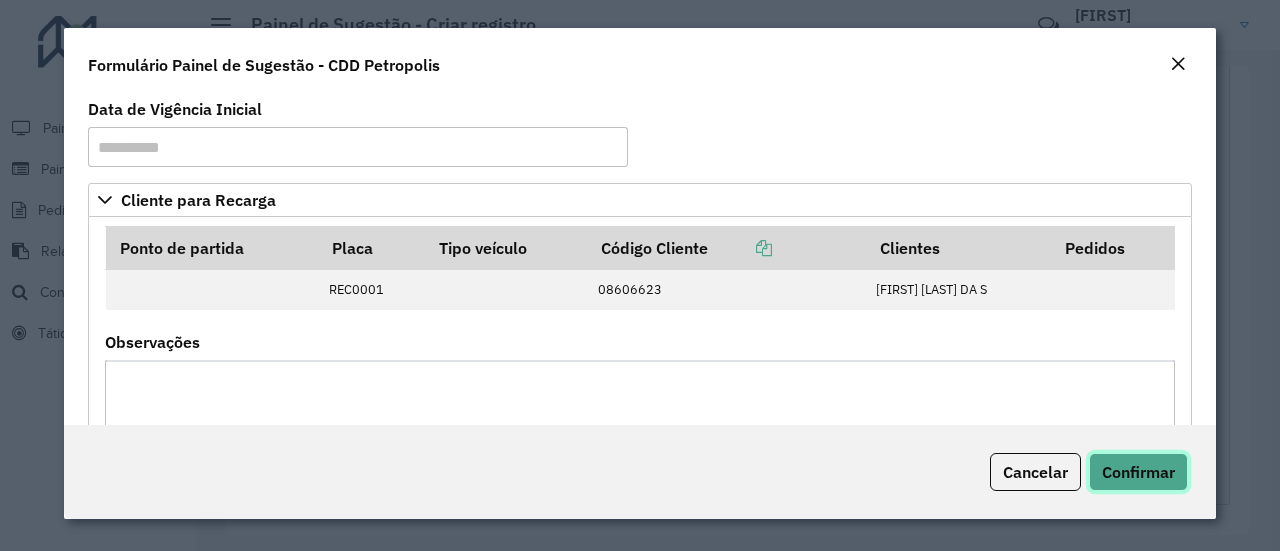 click on "Confirmar" 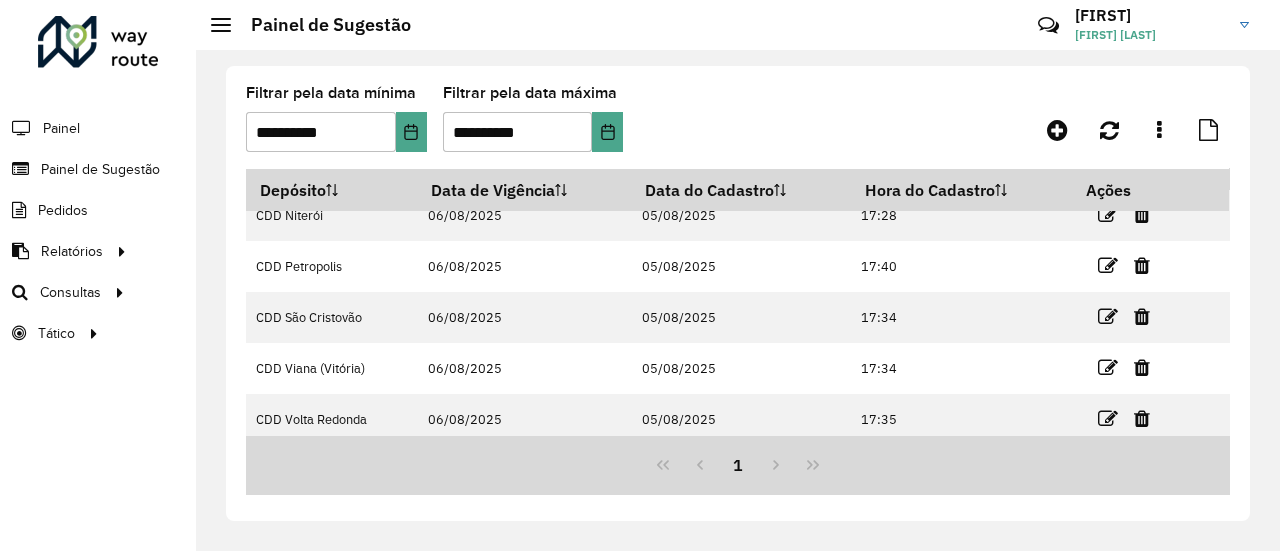 scroll, scrollTop: 28, scrollLeft: 0, axis: vertical 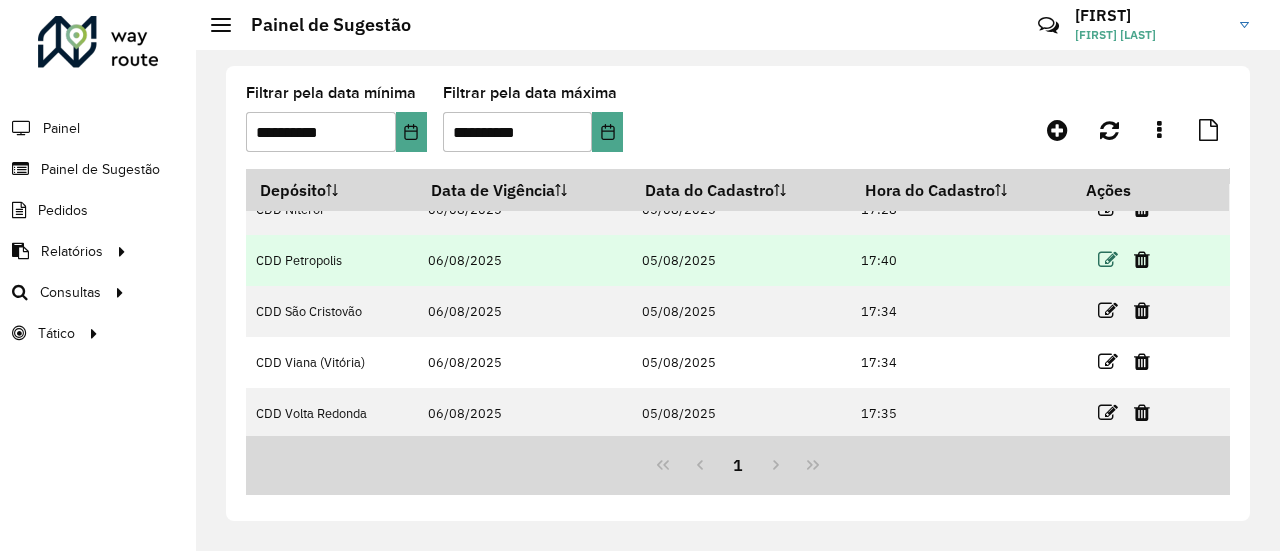 click at bounding box center (1108, 260) 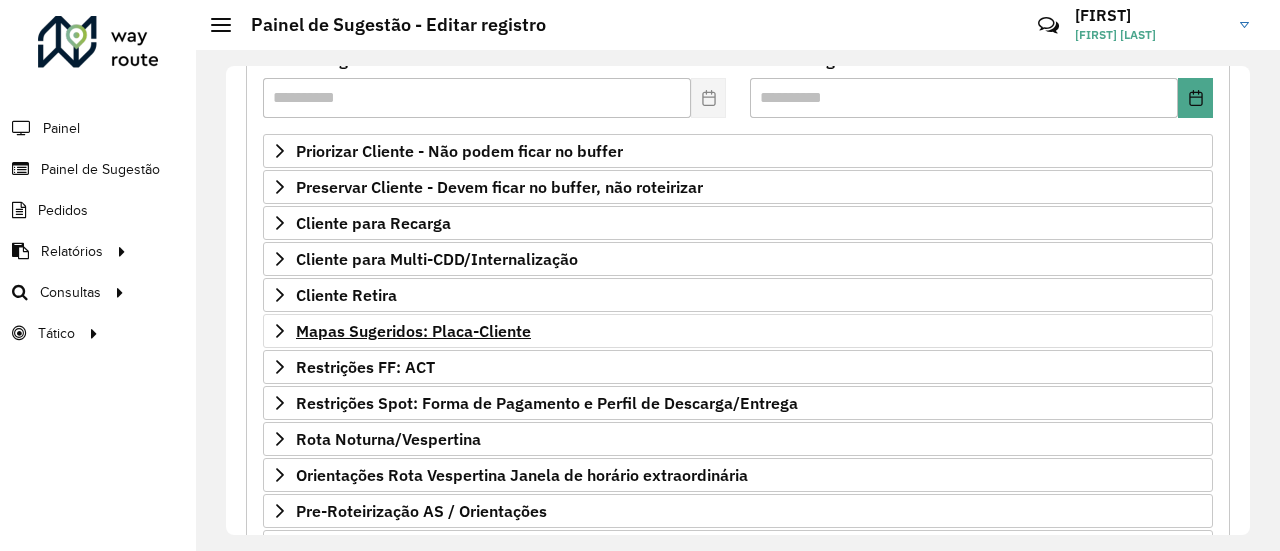 scroll, scrollTop: 300, scrollLeft: 0, axis: vertical 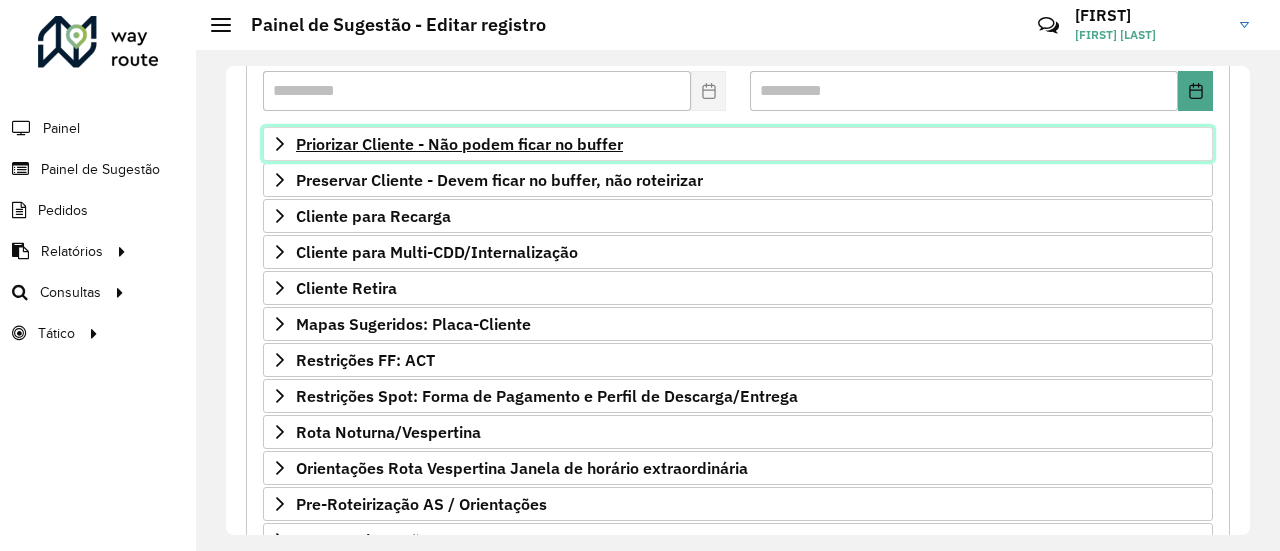 click on "Priorizar Cliente - Não podem ficar no buffer" at bounding box center (459, 144) 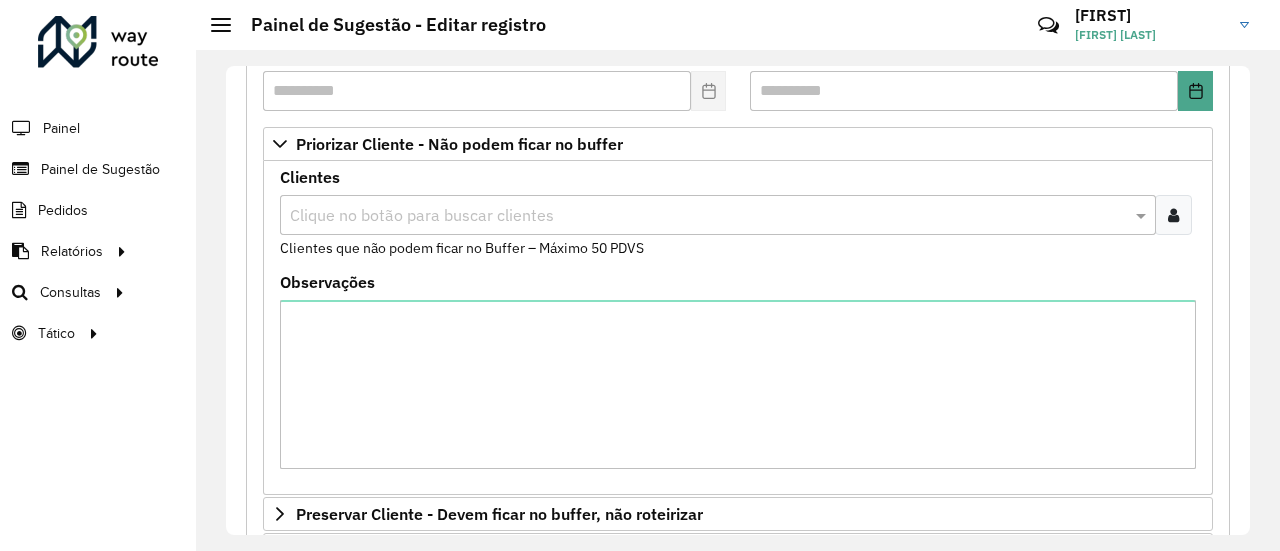 click at bounding box center (708, 216) 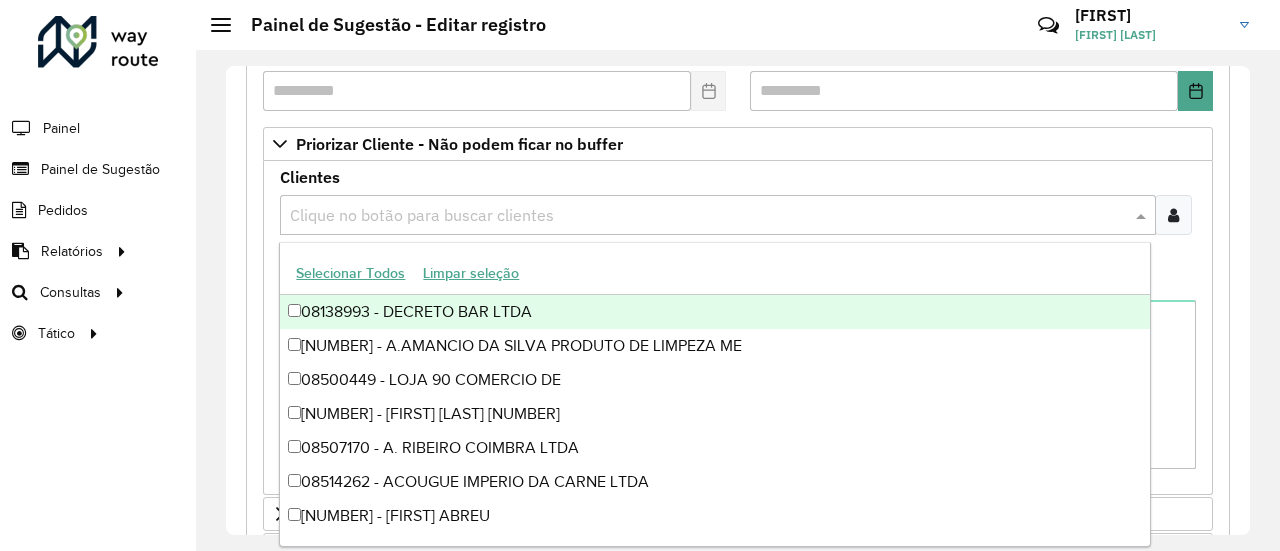 paste on "****" 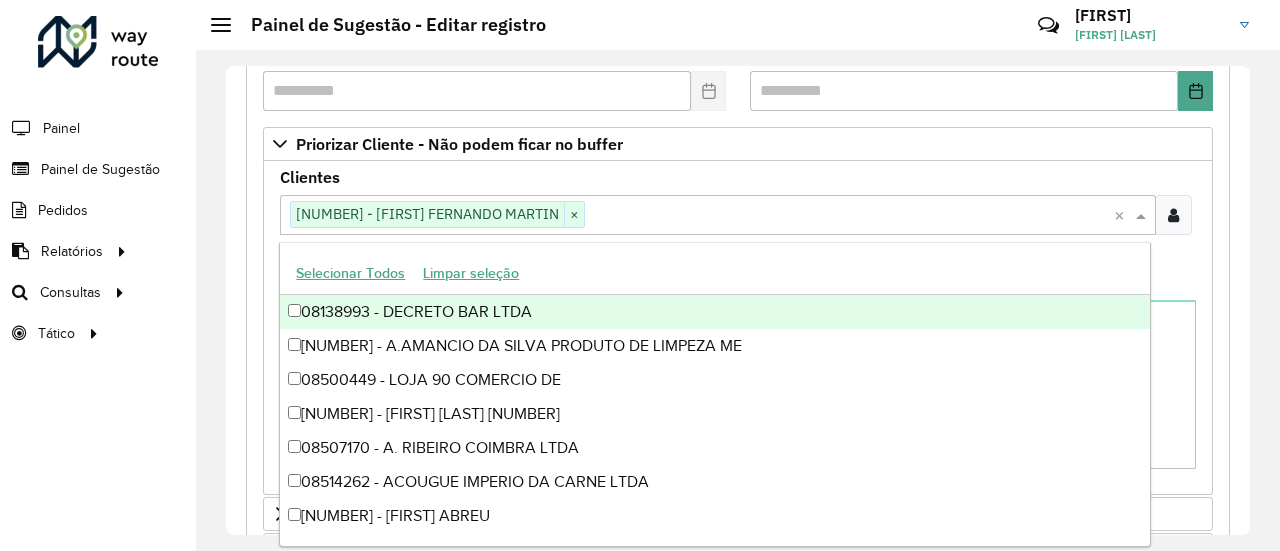 paste on "****" 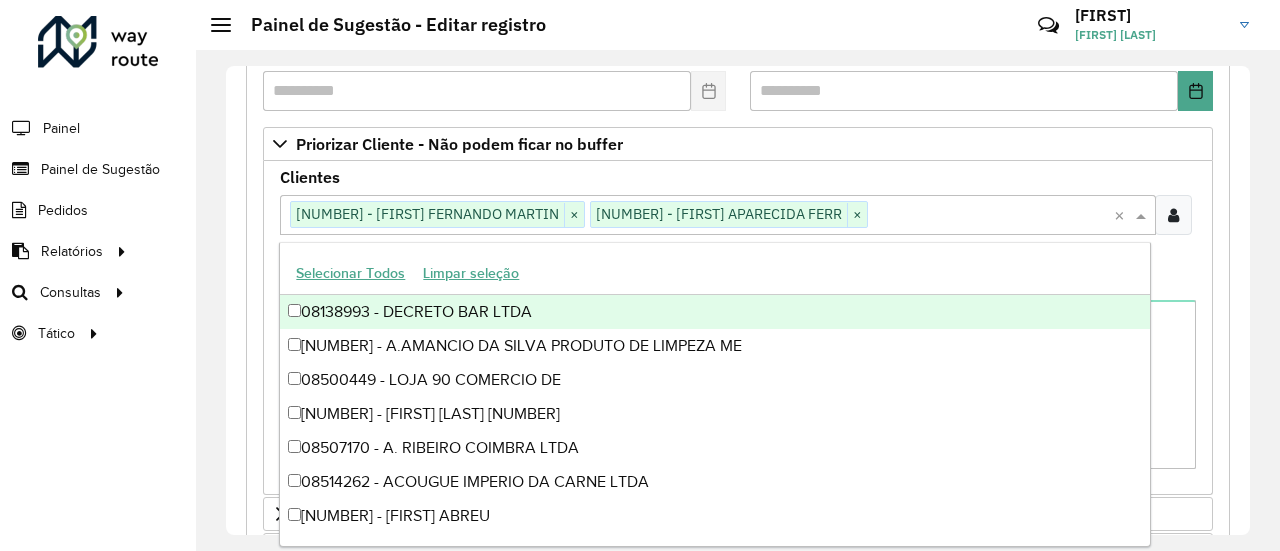 paste on "*****" 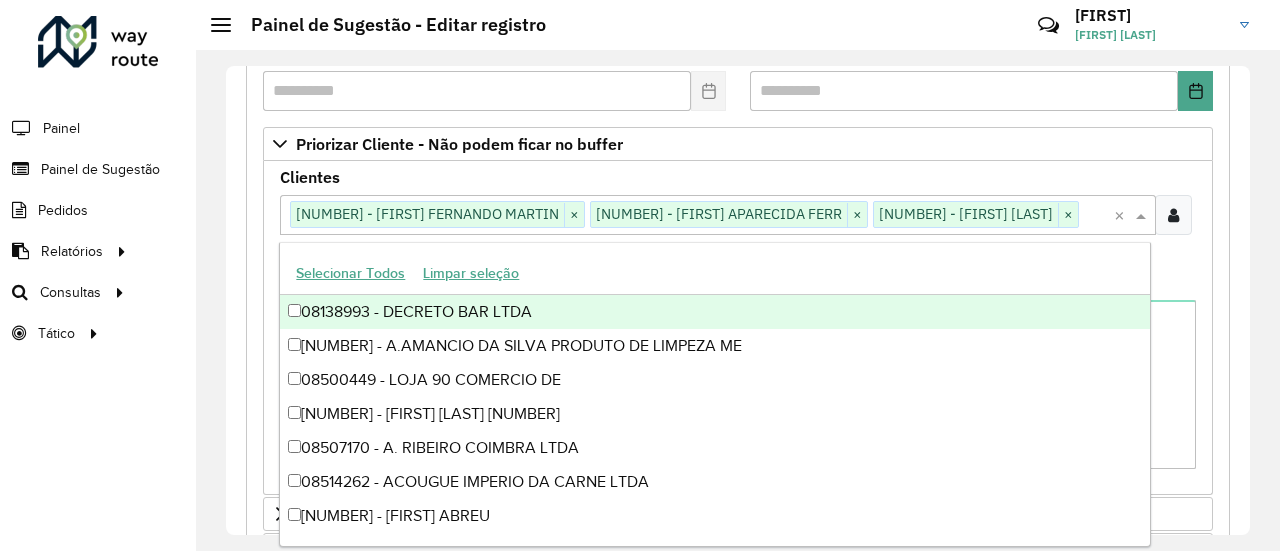 paste on "*****" 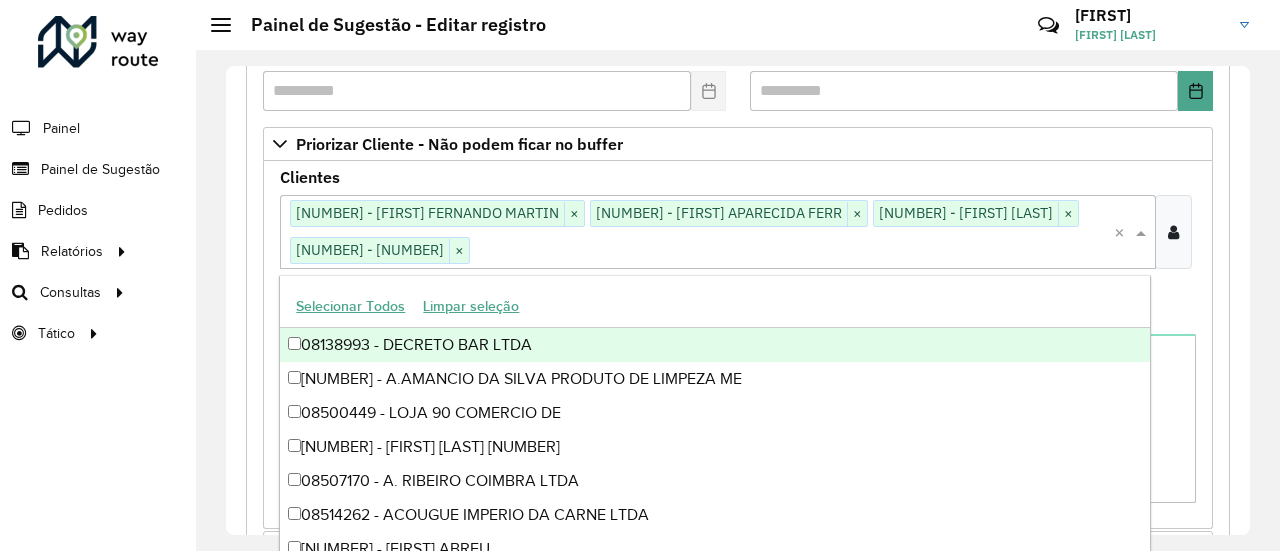 paste on "*****" 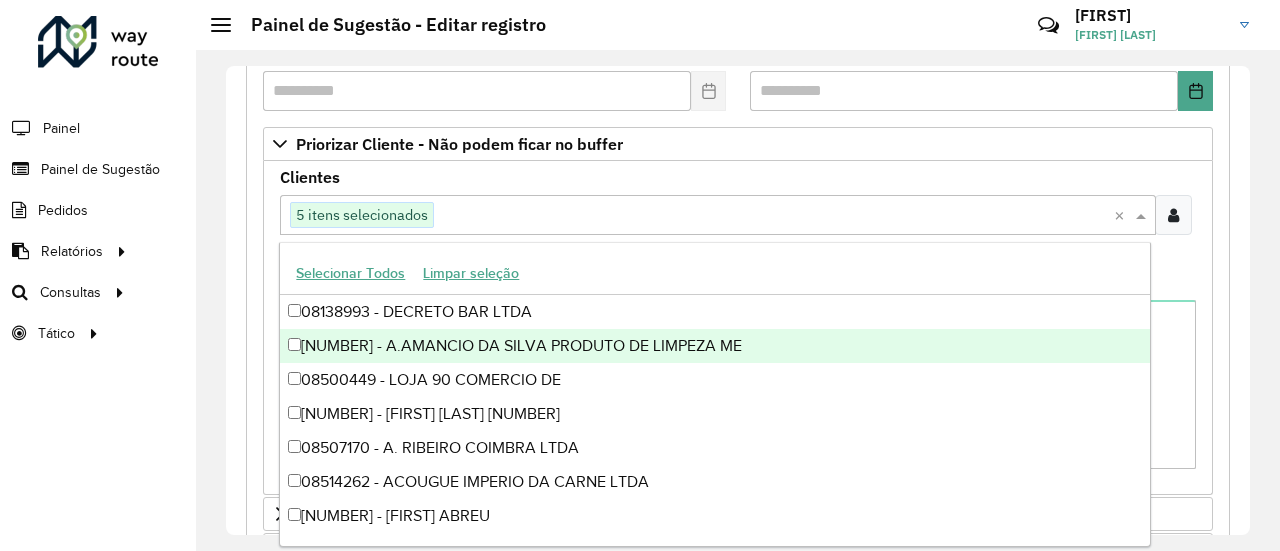 paste on "*****" 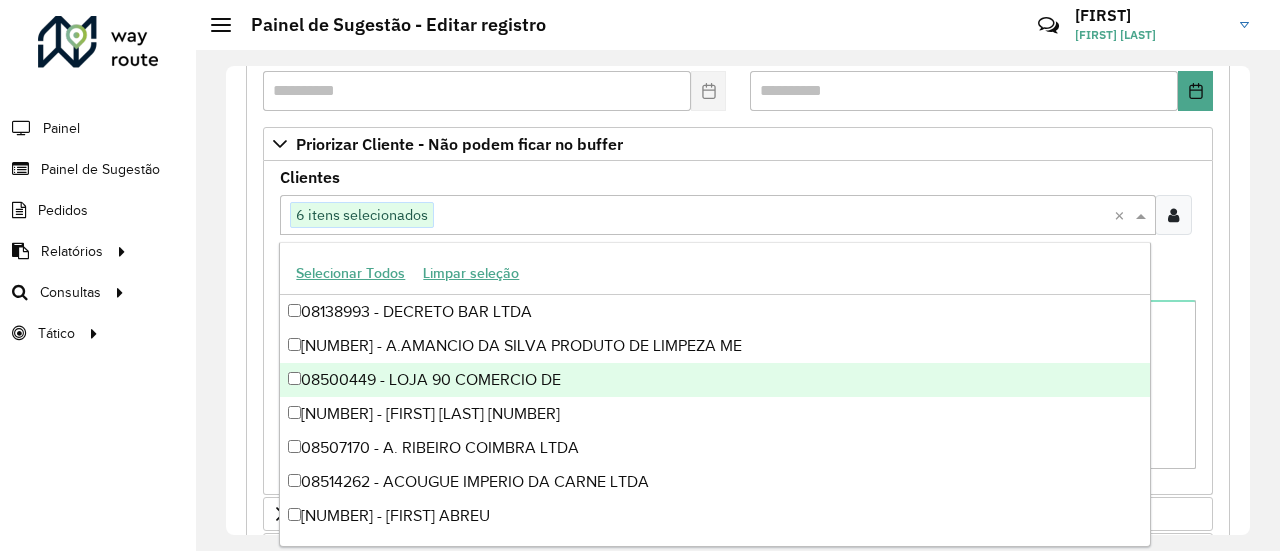paste on "*****" 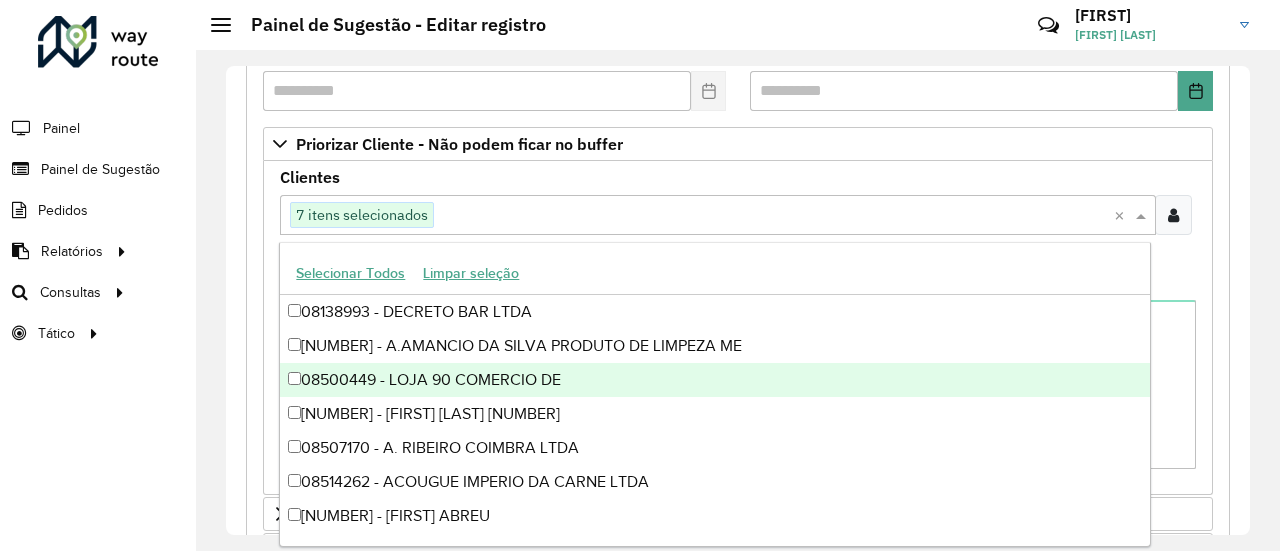 paste on "****" 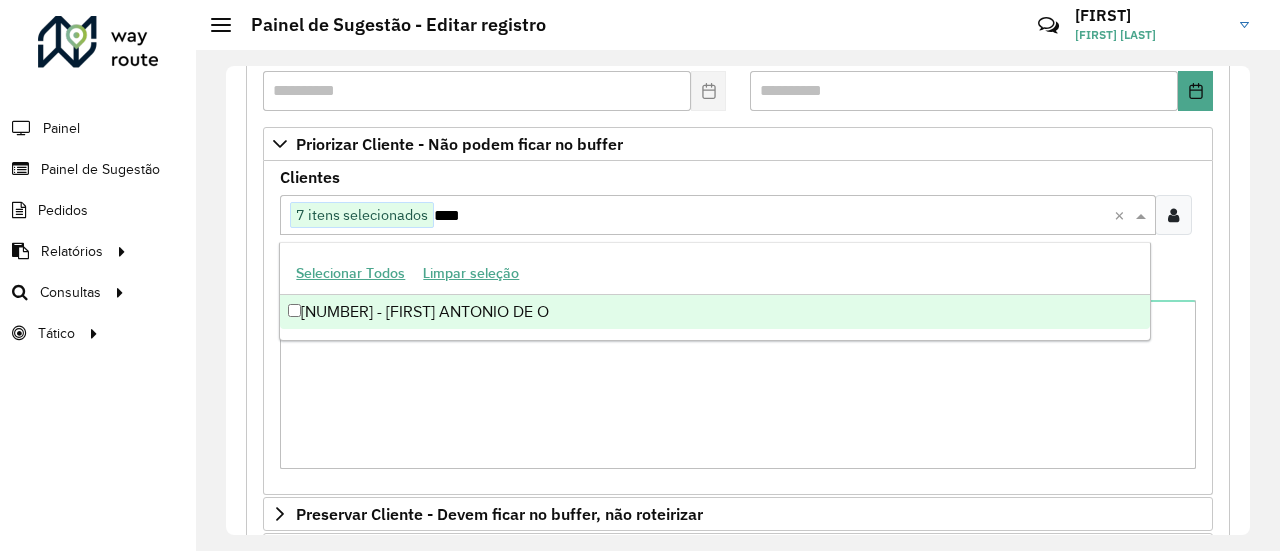 type 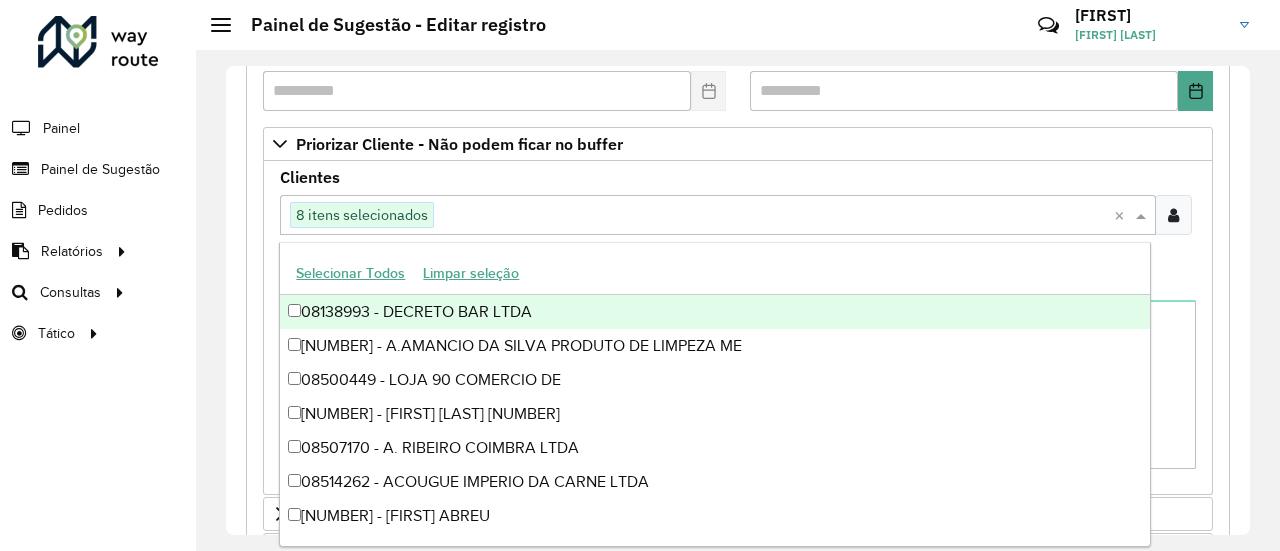 click on "Clientes  Clique no botão para buscar clientes 8 itens selecionados × Clientes que não podem ficar no Buffer – Máximo 50 PDVS" at bounding box center [738, 214] 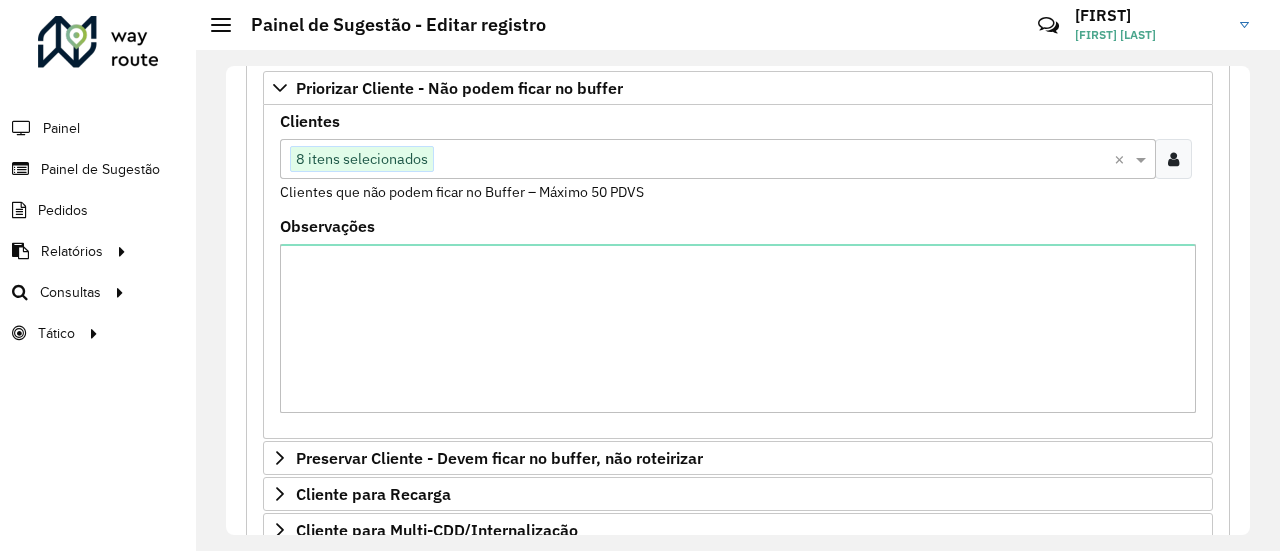scroll, scrollTop: 400, scrollLeft: 0, axis: vertical 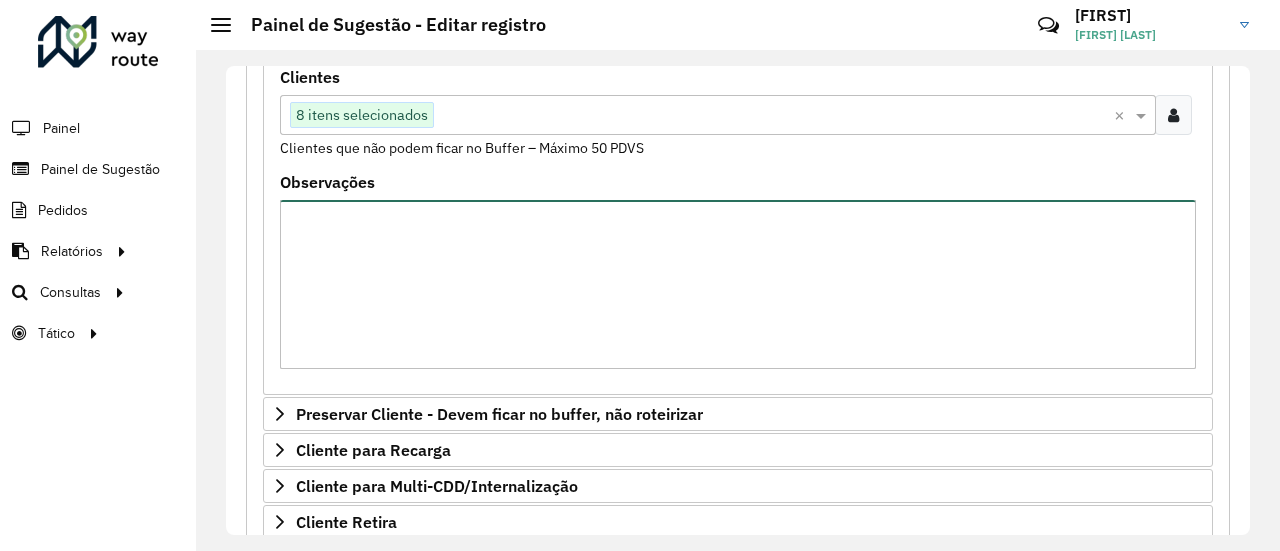 click on "Observações" at bounding box center (738, 284) 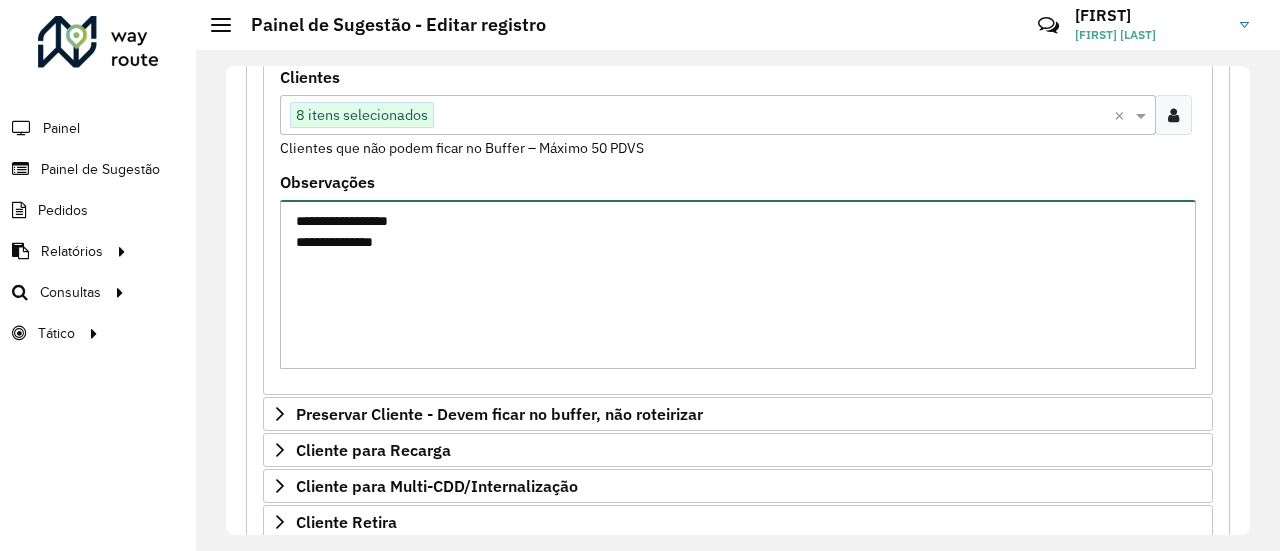 click on "**********" at bounding box center (738, 284) 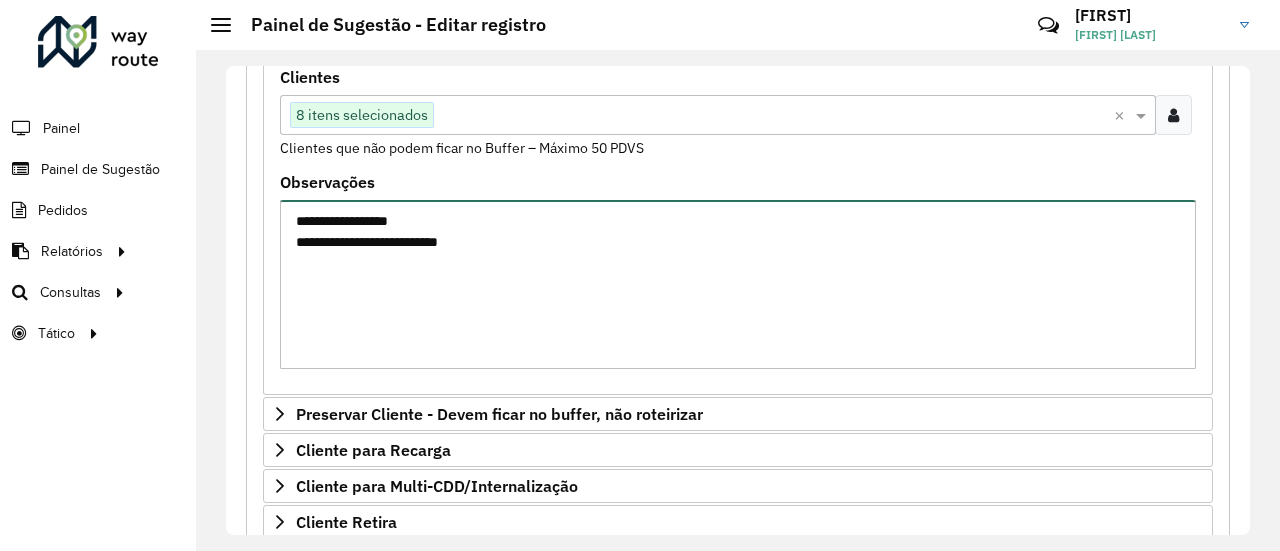 click on "**********" at bounding box center [738, 284] 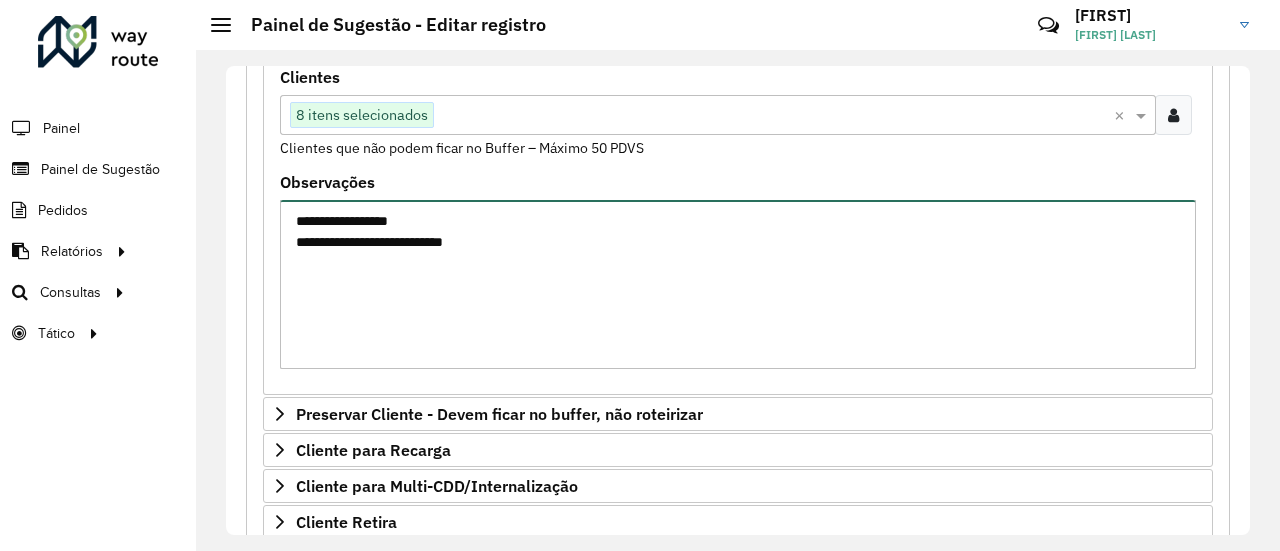 drag, startPoint x: 560, startPoint y: 249, endPoint x: 231, endPoint y: 241, distance: 329.09726 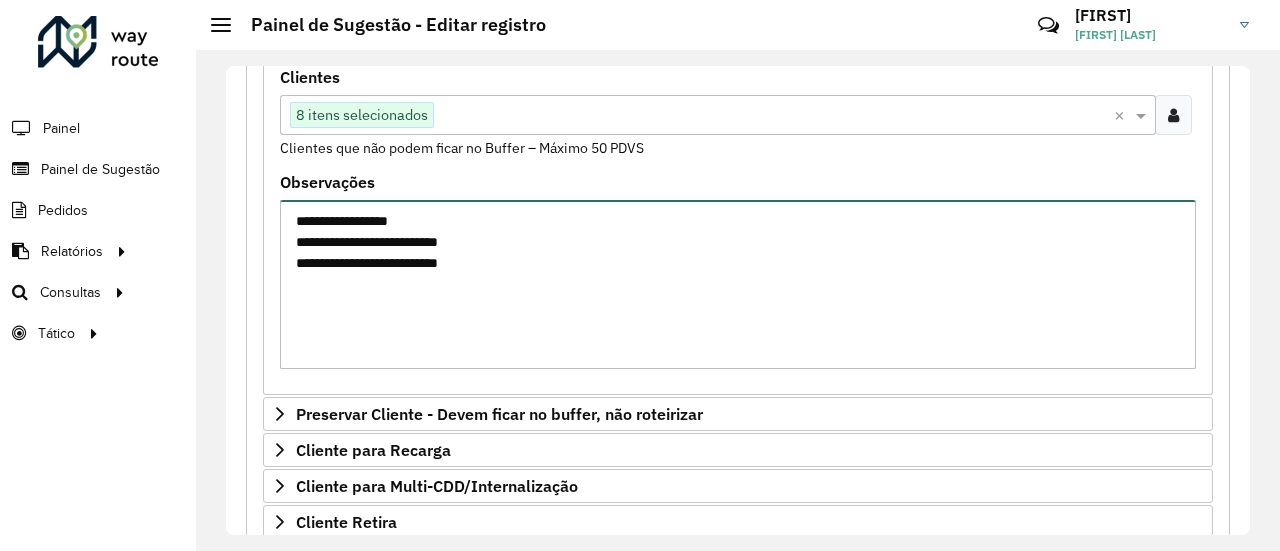 click on "**********" at bounding box center [738, 284] 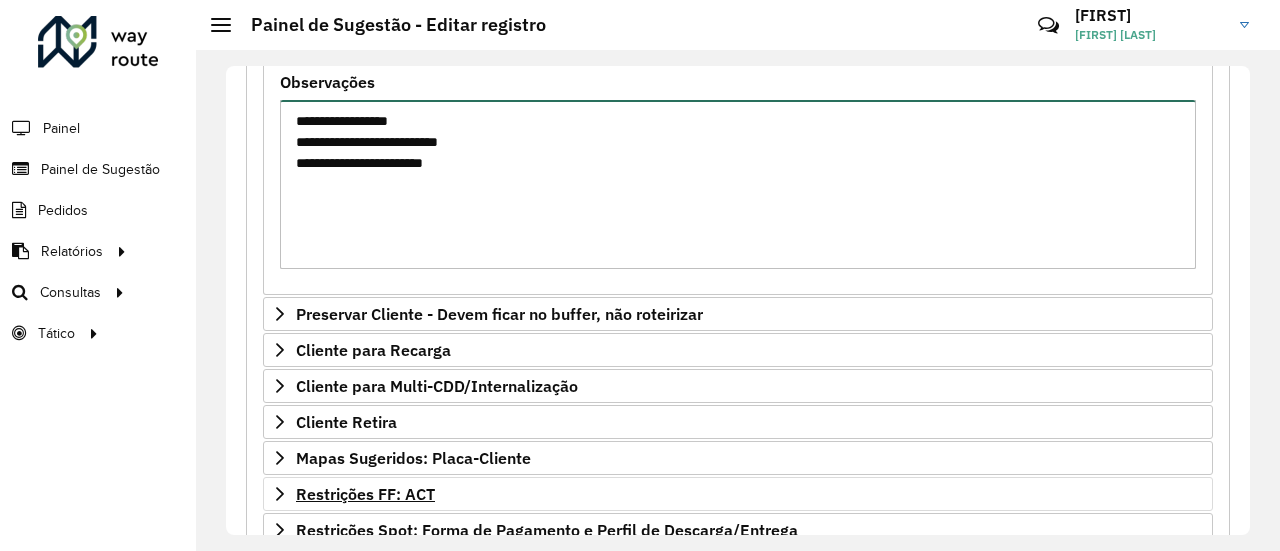 scroll, scrollTop: 400, scrollLeft: 0, axis: vertical 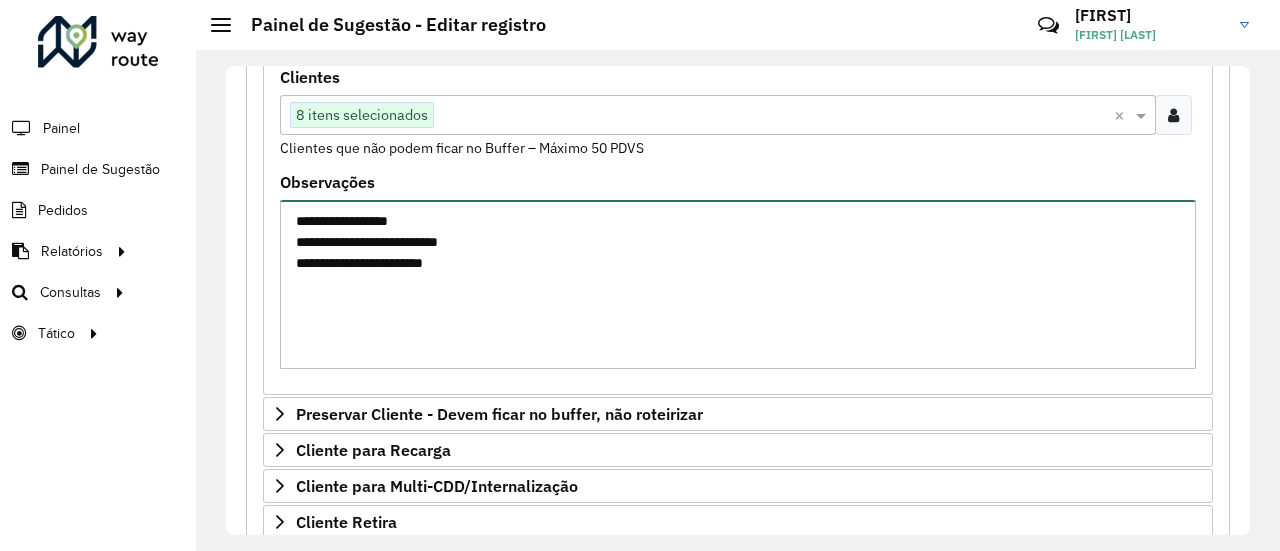 type on "**********" 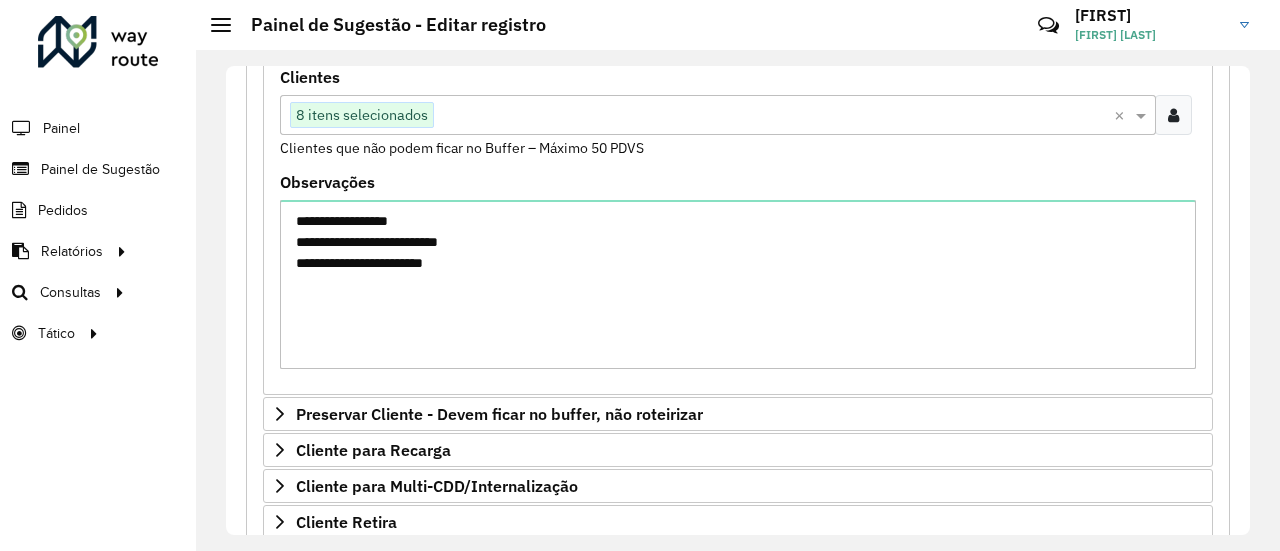 click at bounding box center (774, 116) 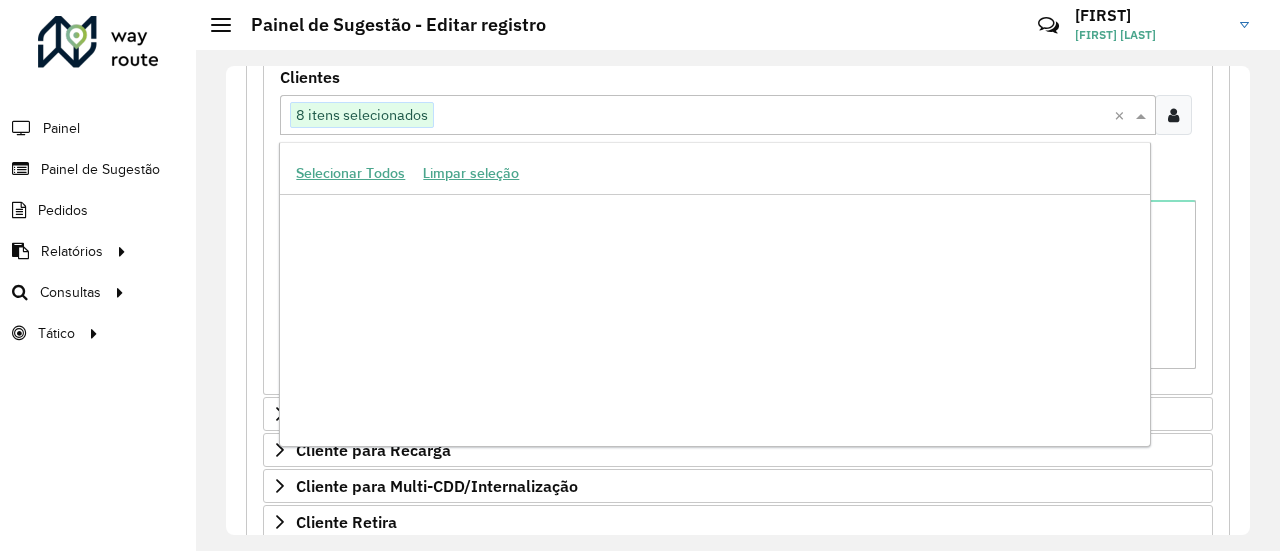 scroll, scrollTop: 237116, scrollLeft: 0, axis: vertical 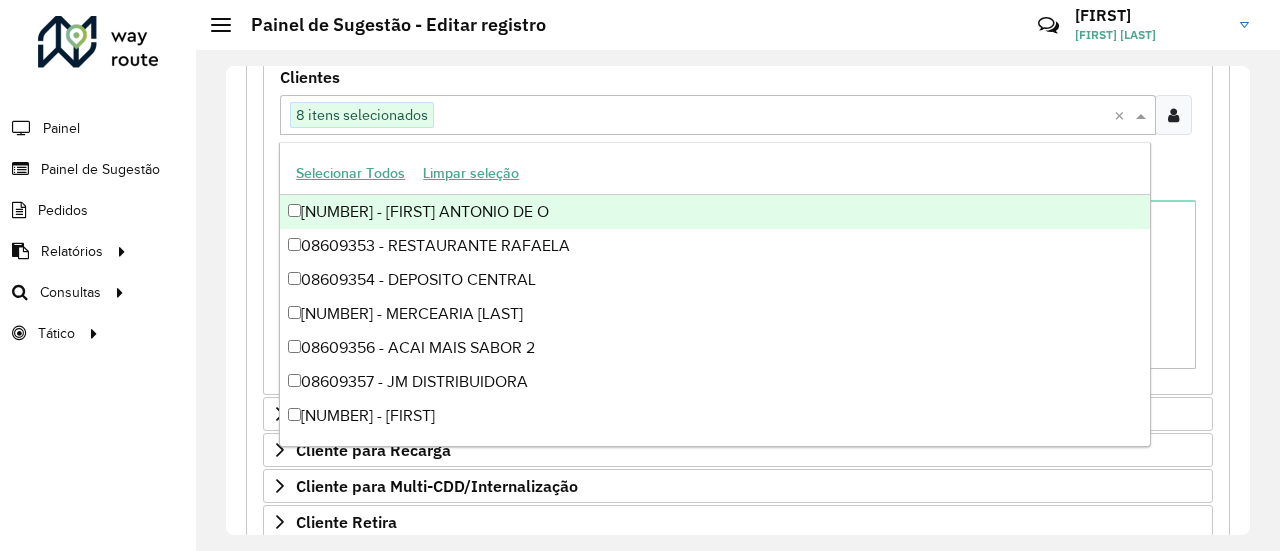click at bounding box center [774, 116] 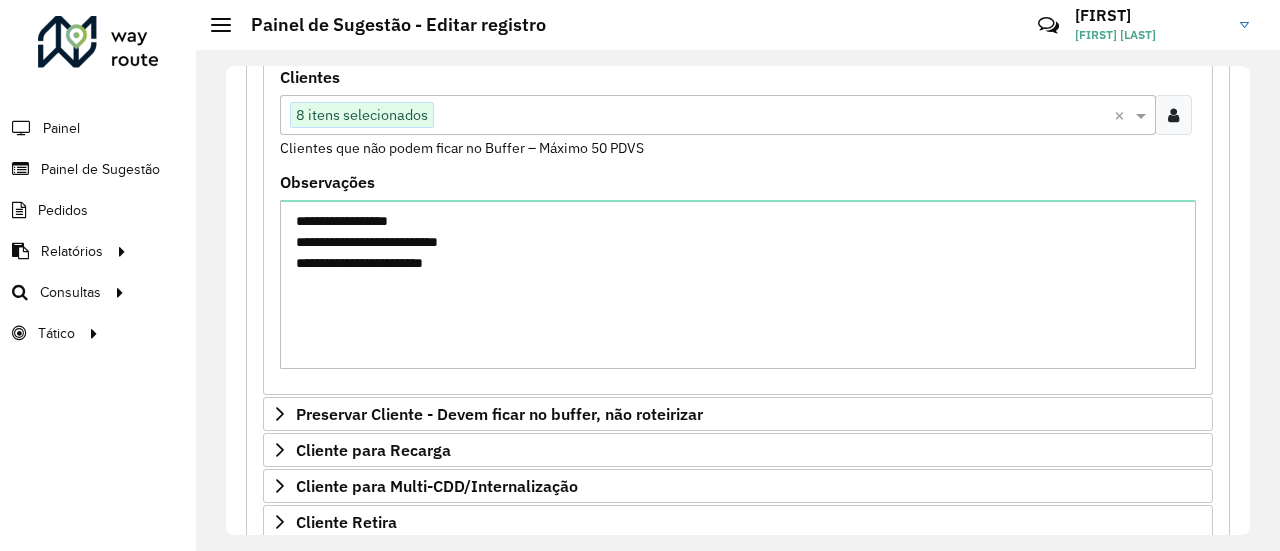 click at bounding box center [774, 116] 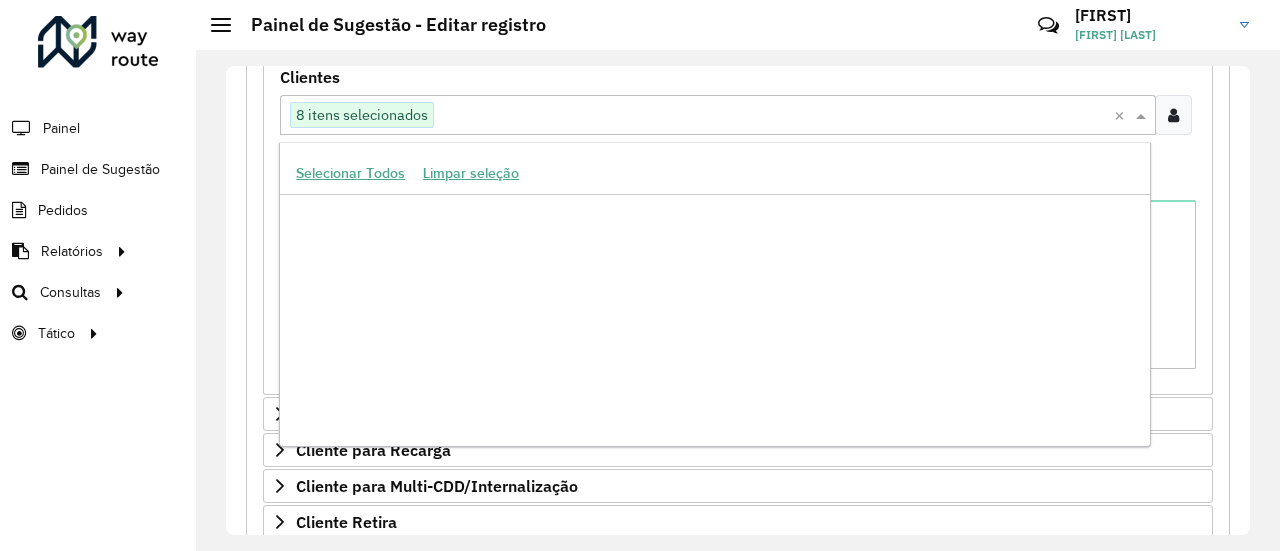 paste on "***" 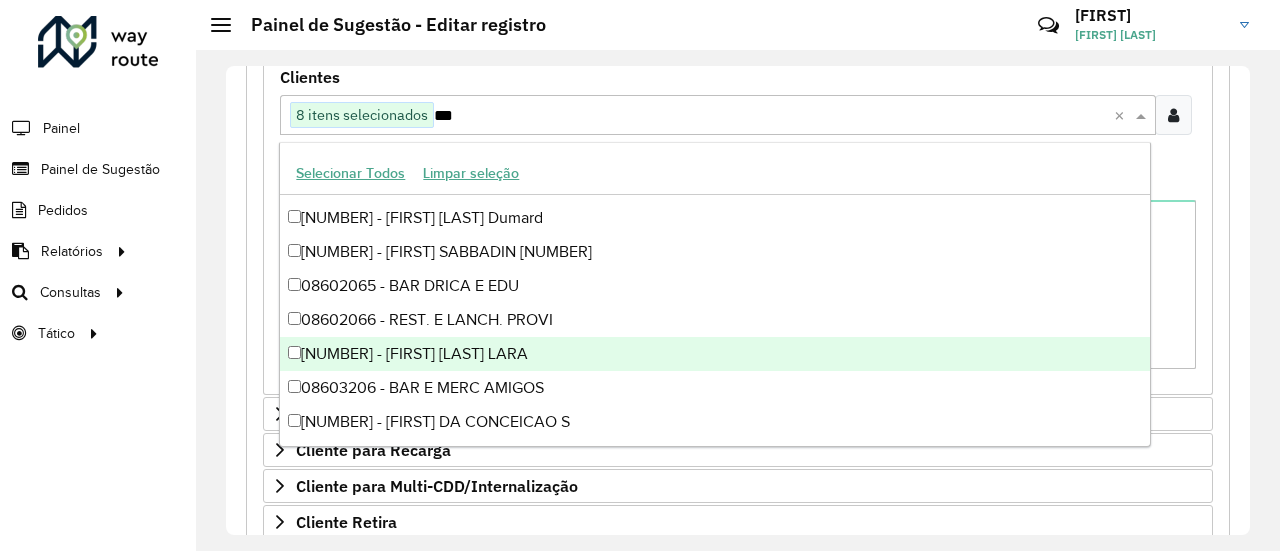 scroll, scrollTop: 0, scrollLeft: 0, axis: both 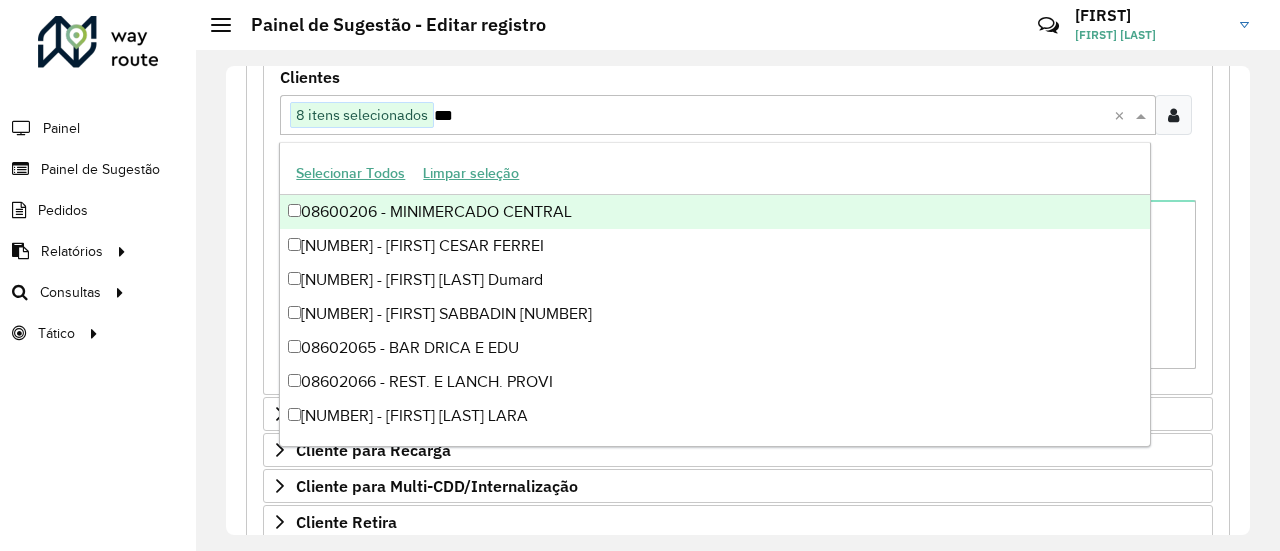 click on "08600206 - MINIMERCADO CENTRAL" at bounding box center (714, 212) 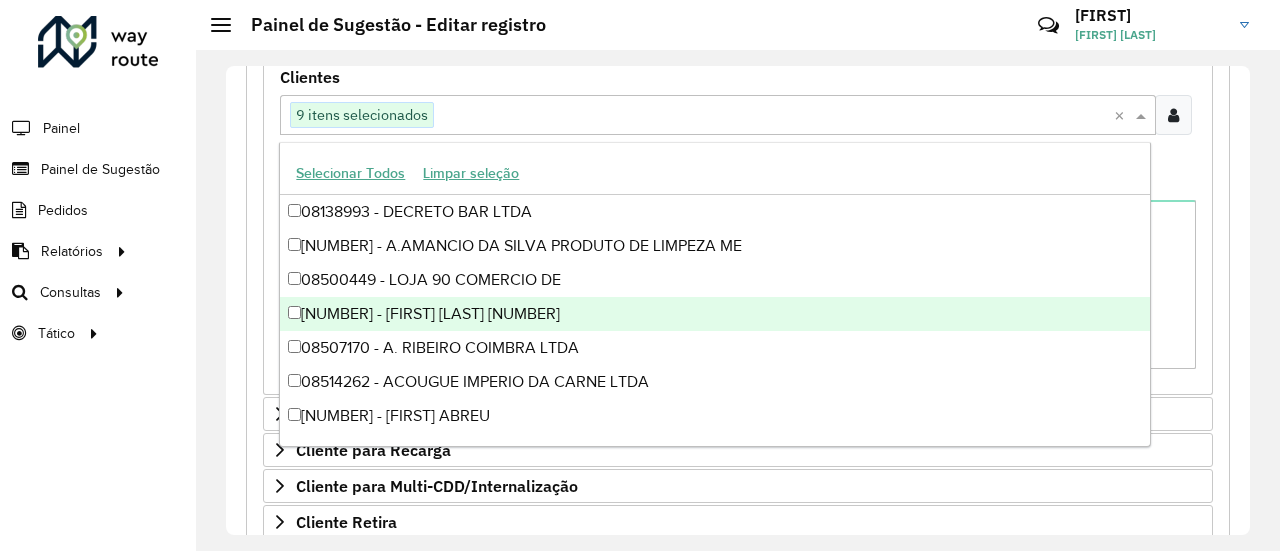 paste on "*****" 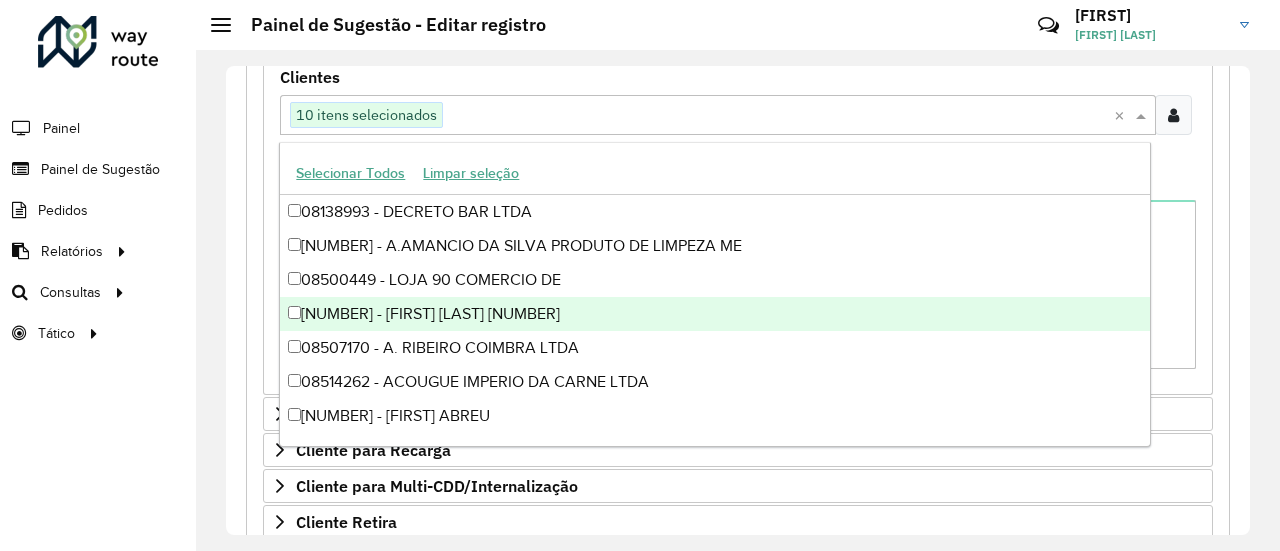 paste on "*****" 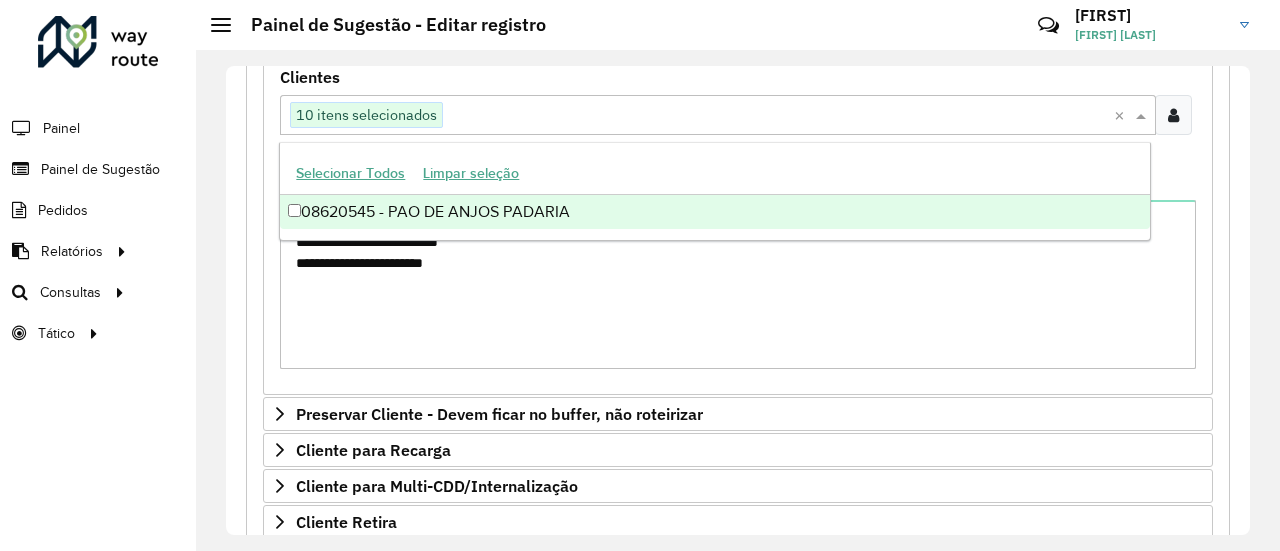 type on "*****" 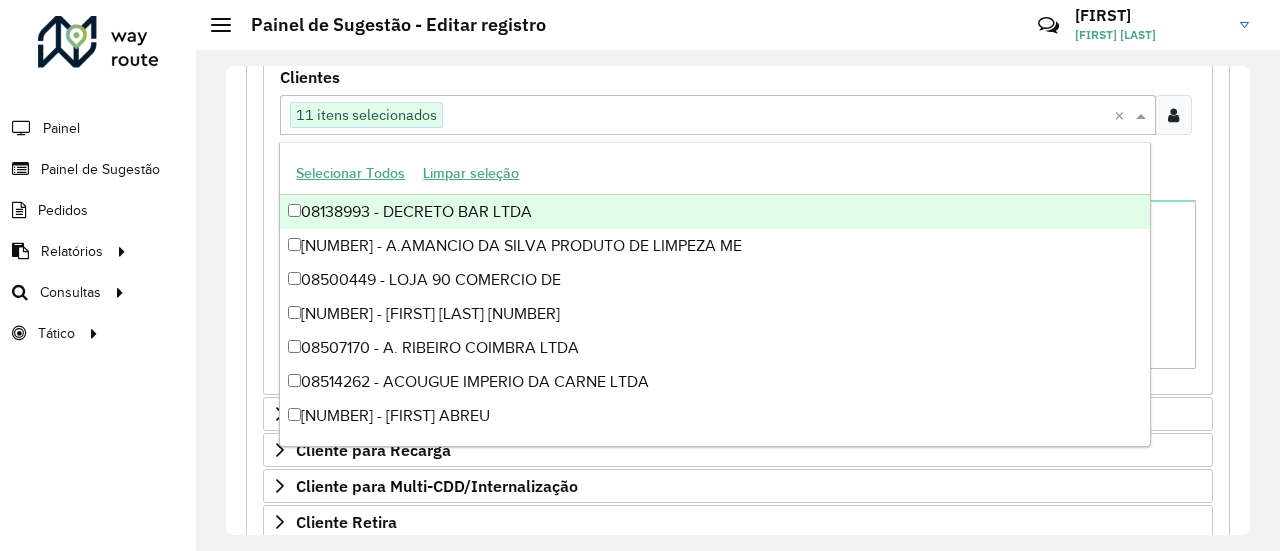 paste on "***" 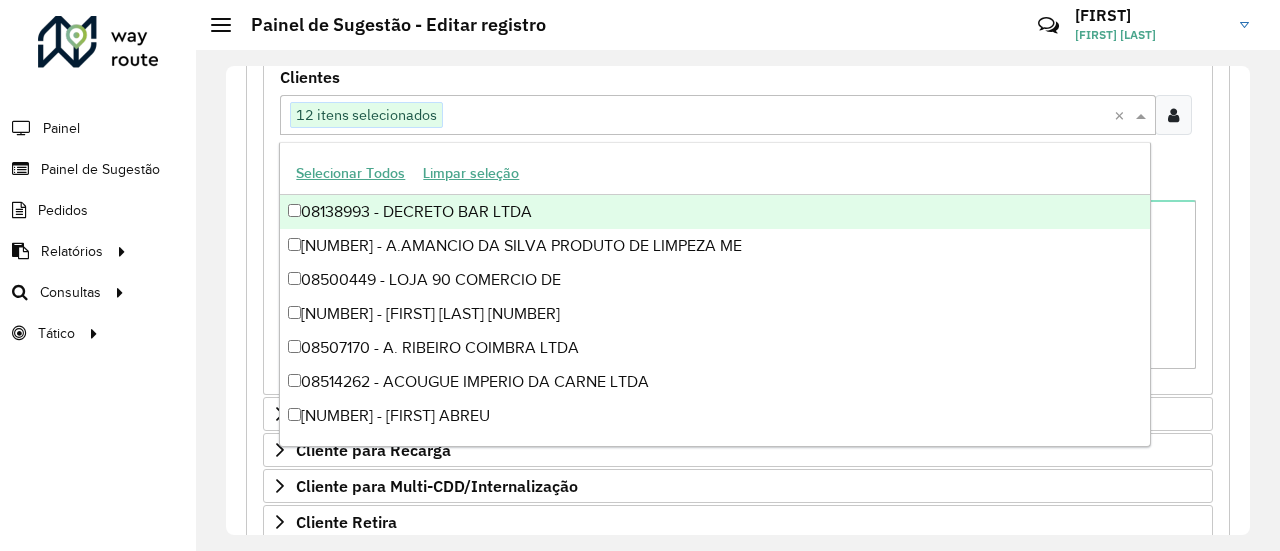 paste on "*****" 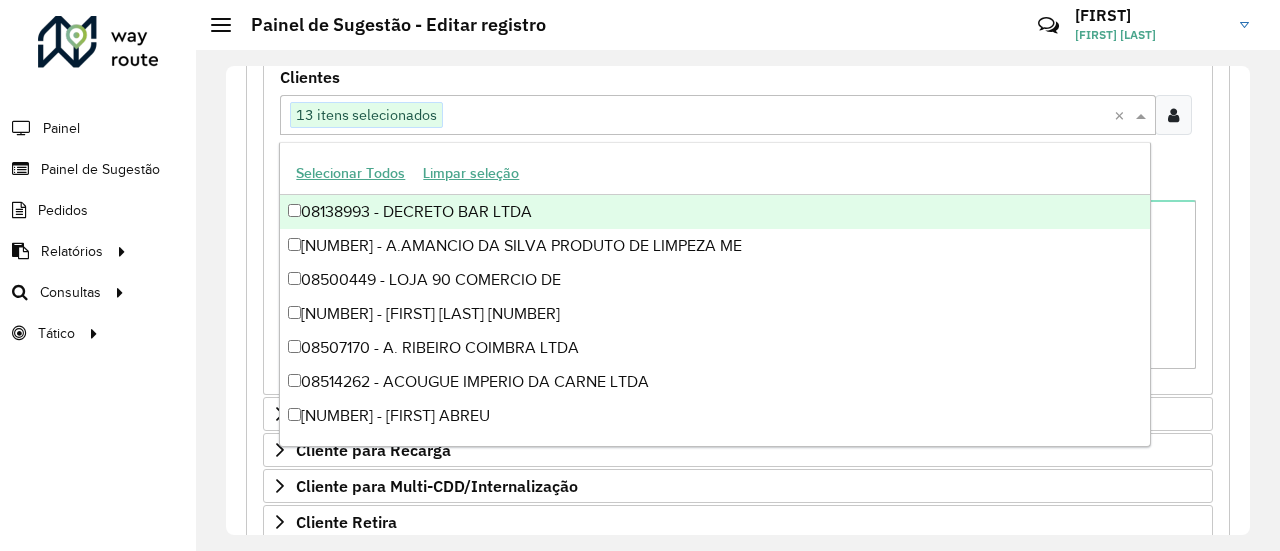 paste on "*****" 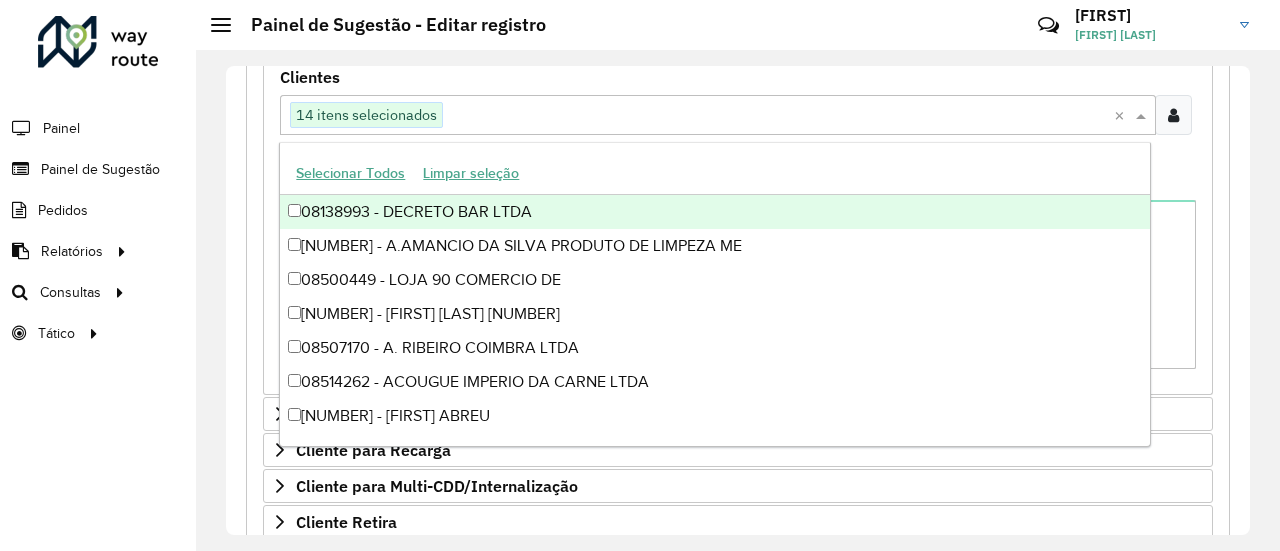 paste on "*****" 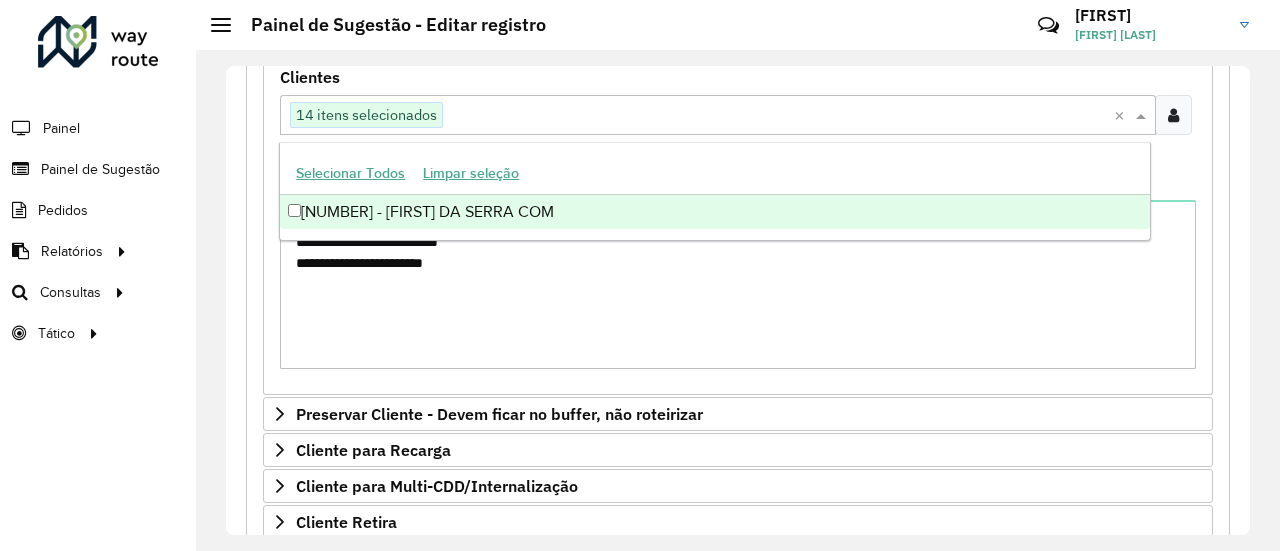 type on "*****" 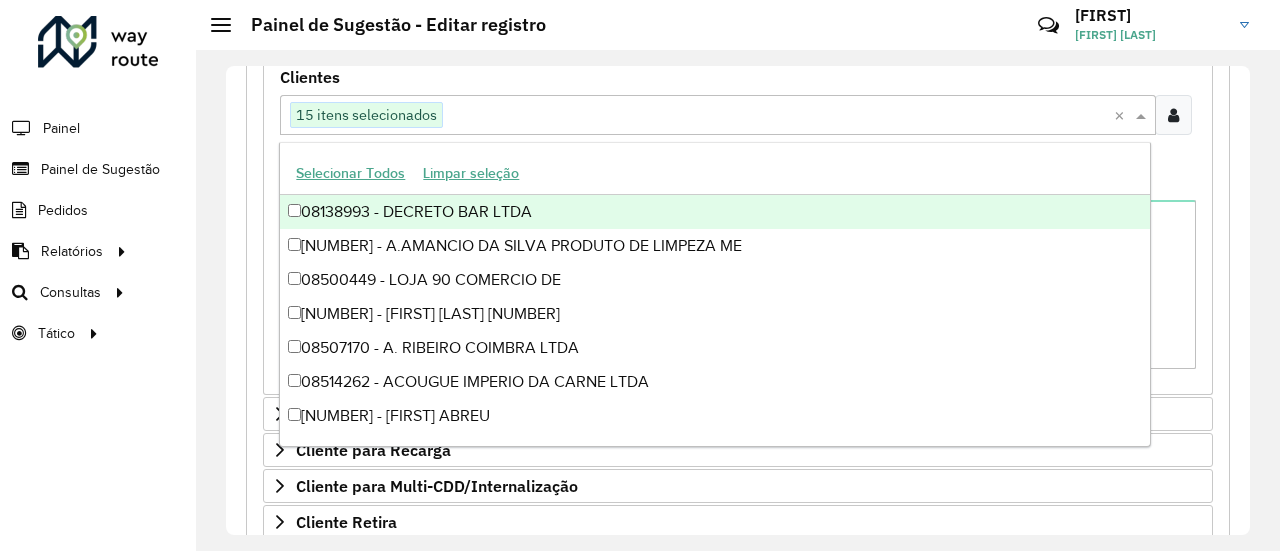 paste on "****" 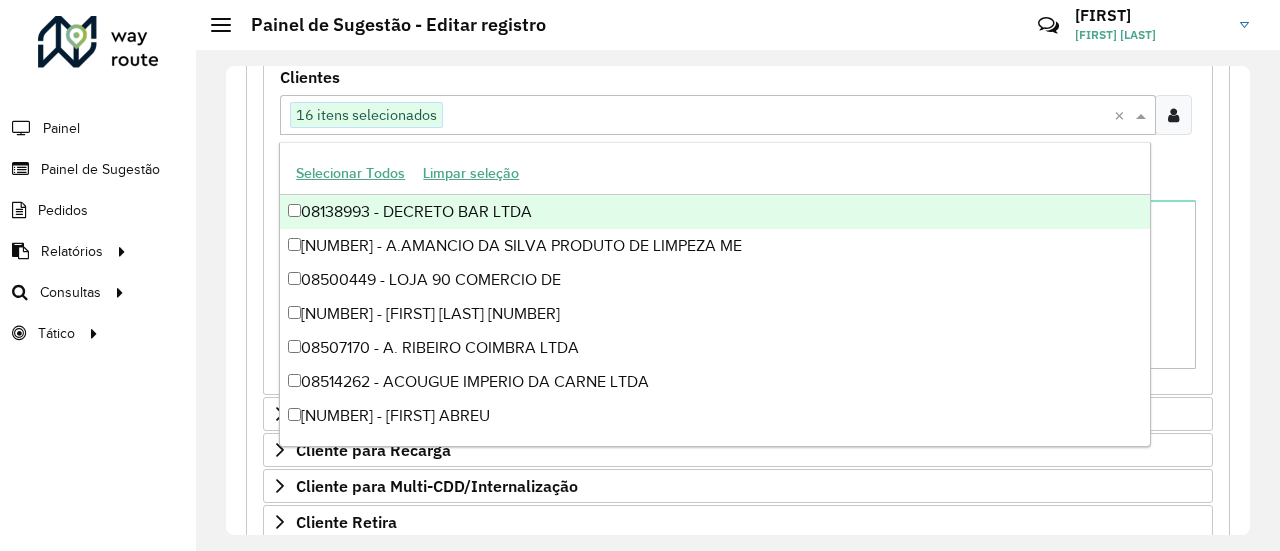 paste on "****" 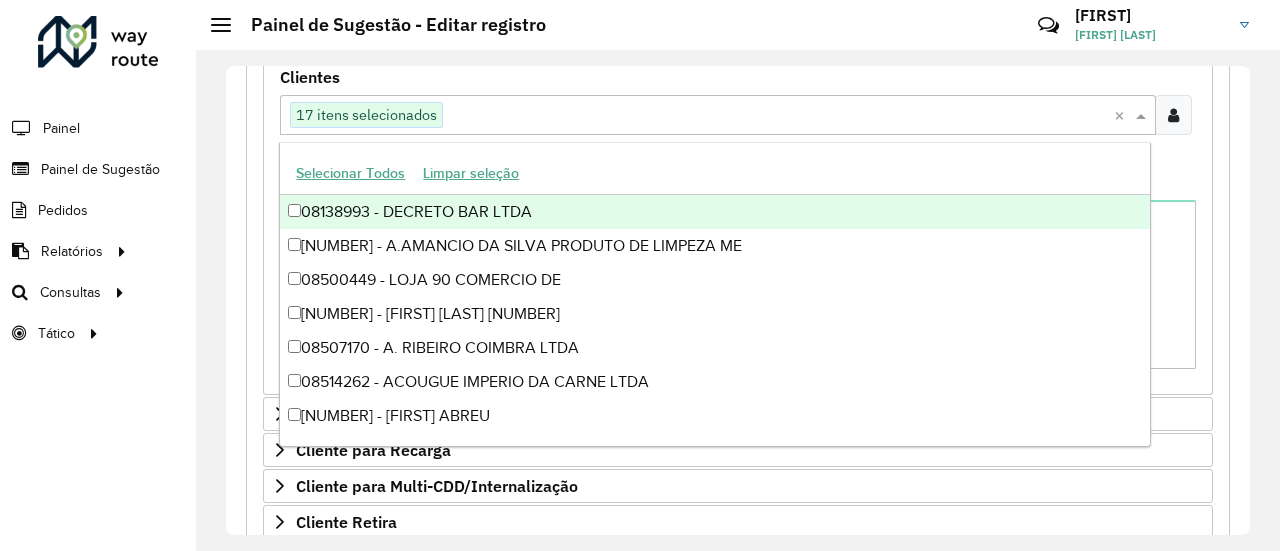 paste on "****" 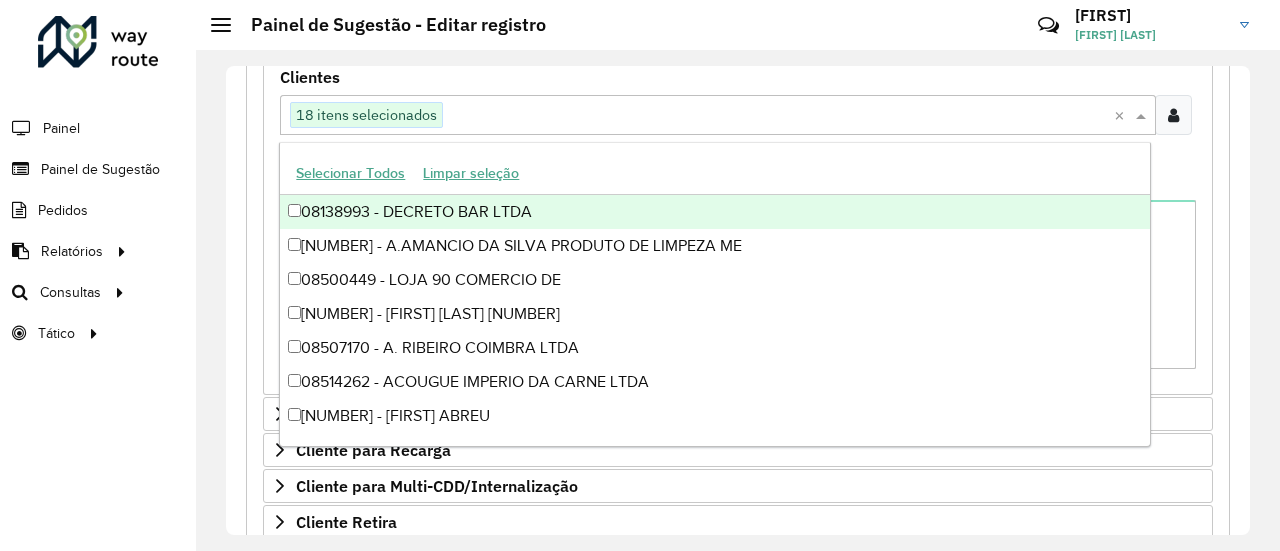 paste on "****" 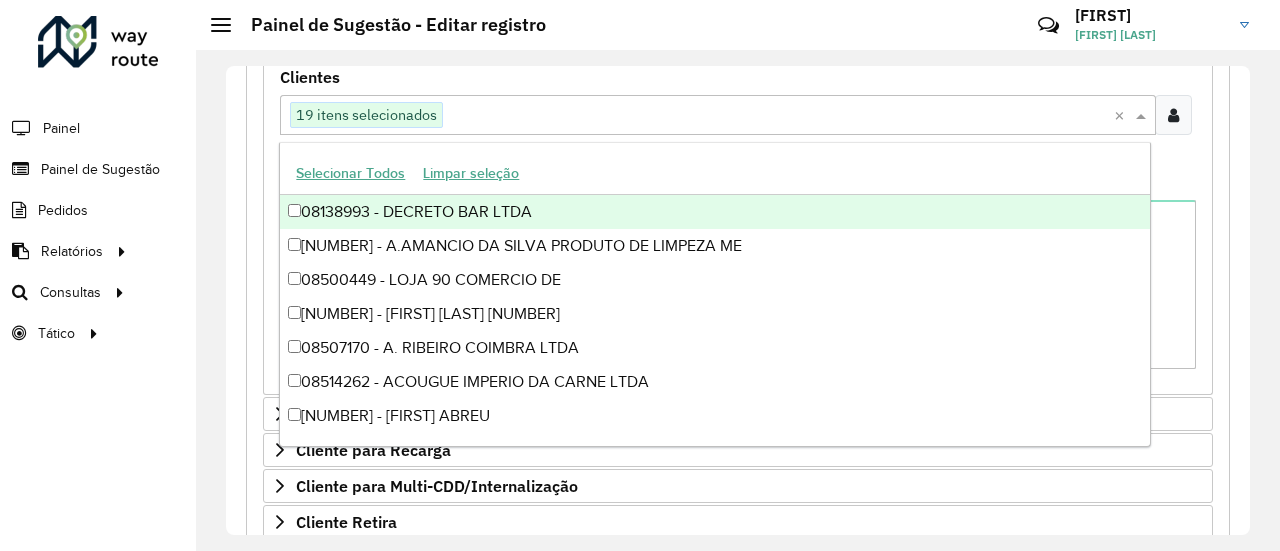 paste on "****" 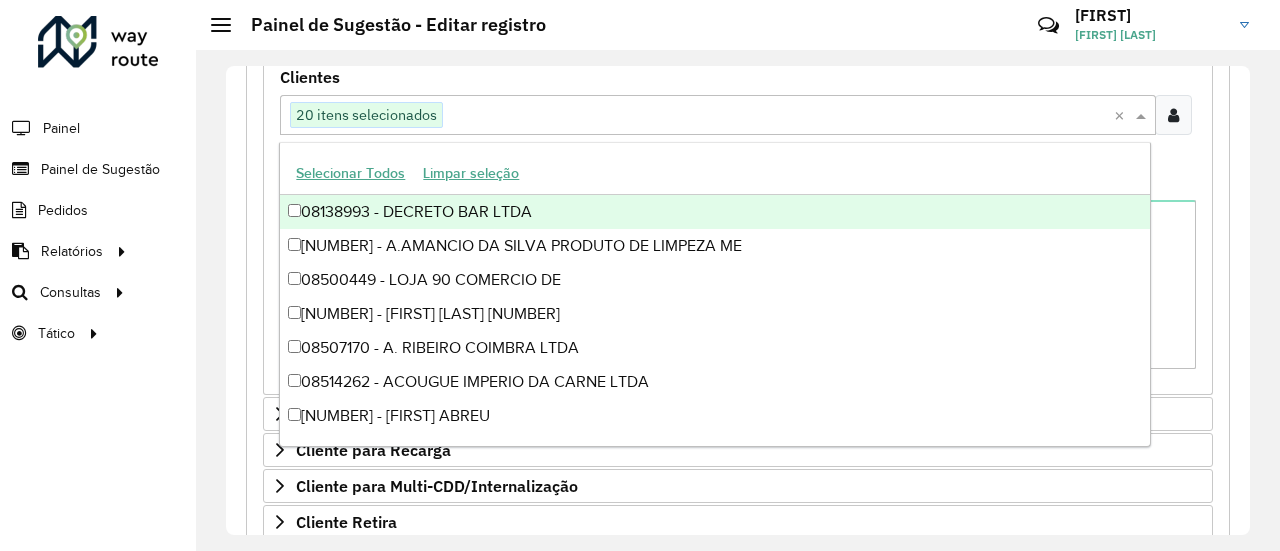 paste on "***" 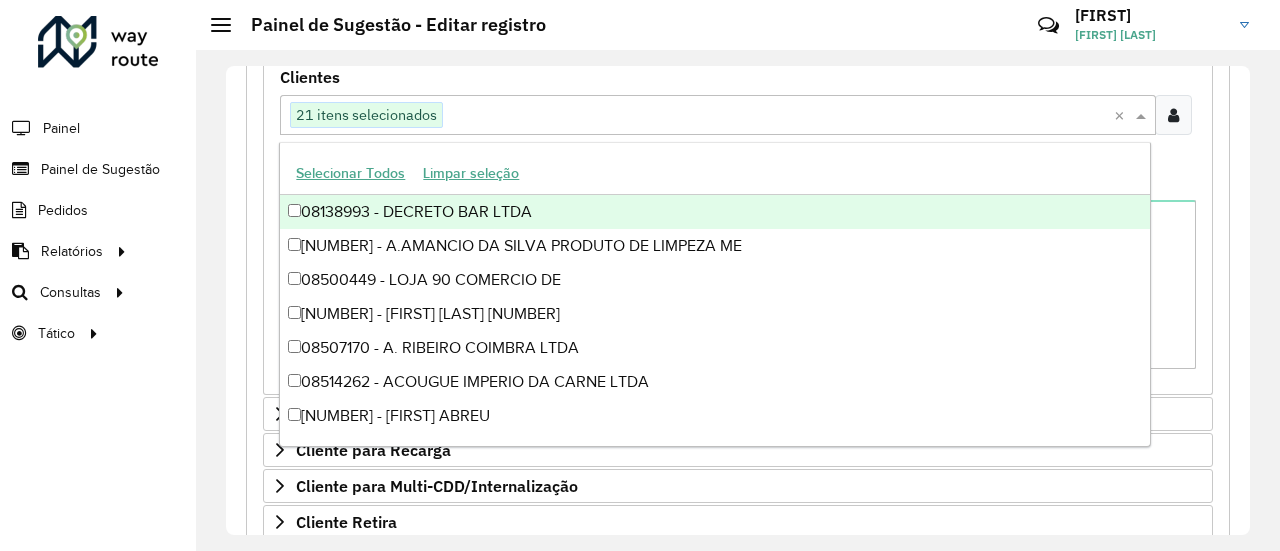 paste on "***" 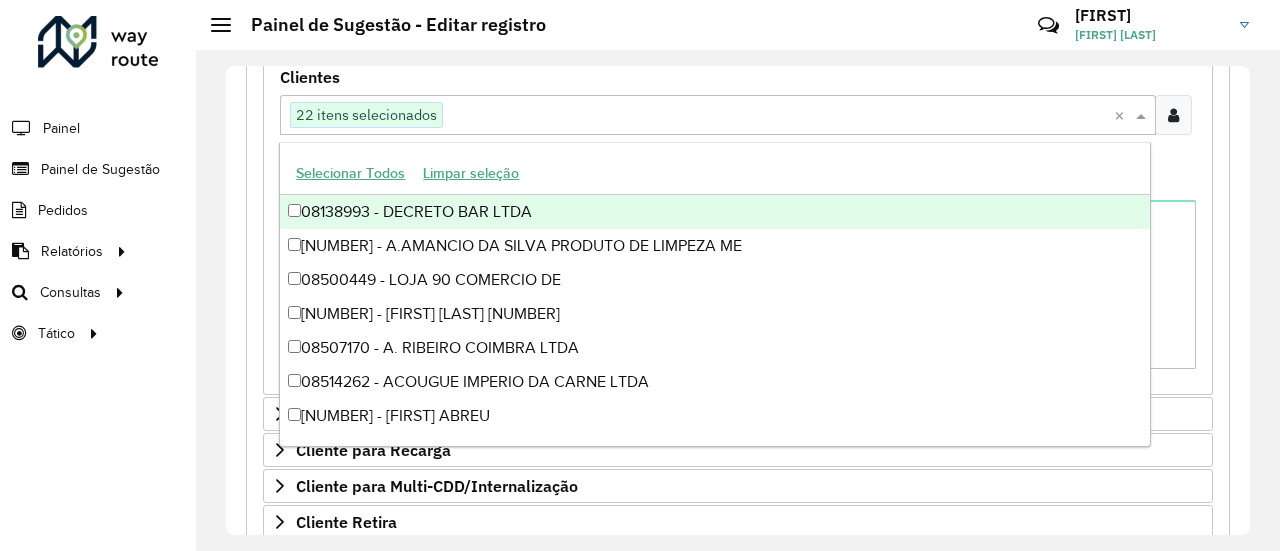 paste on "*****" 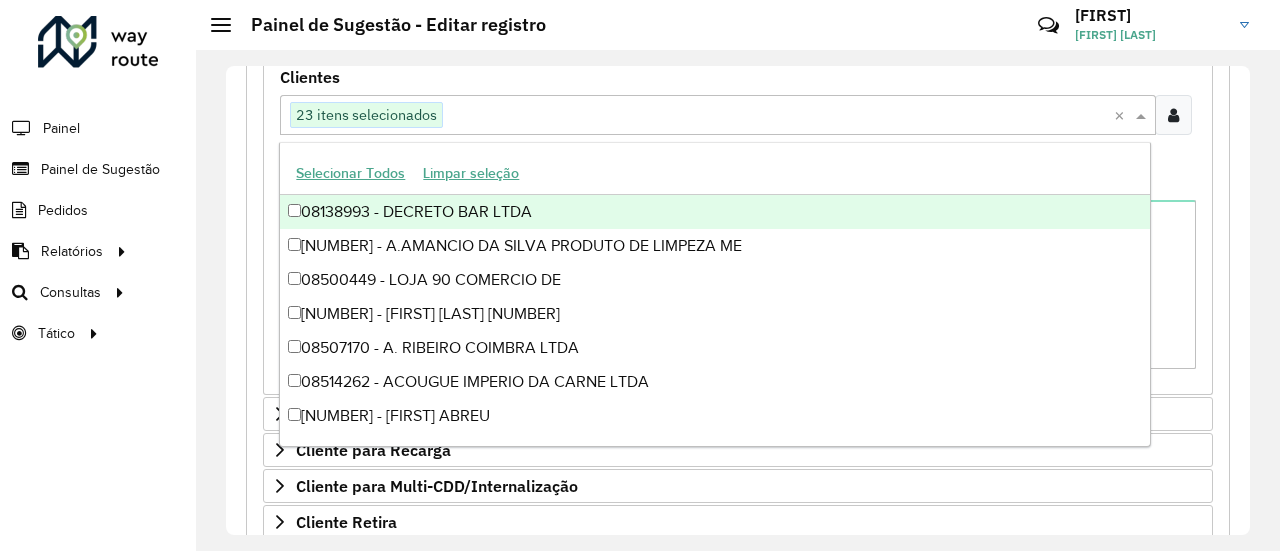 paste on "*****" 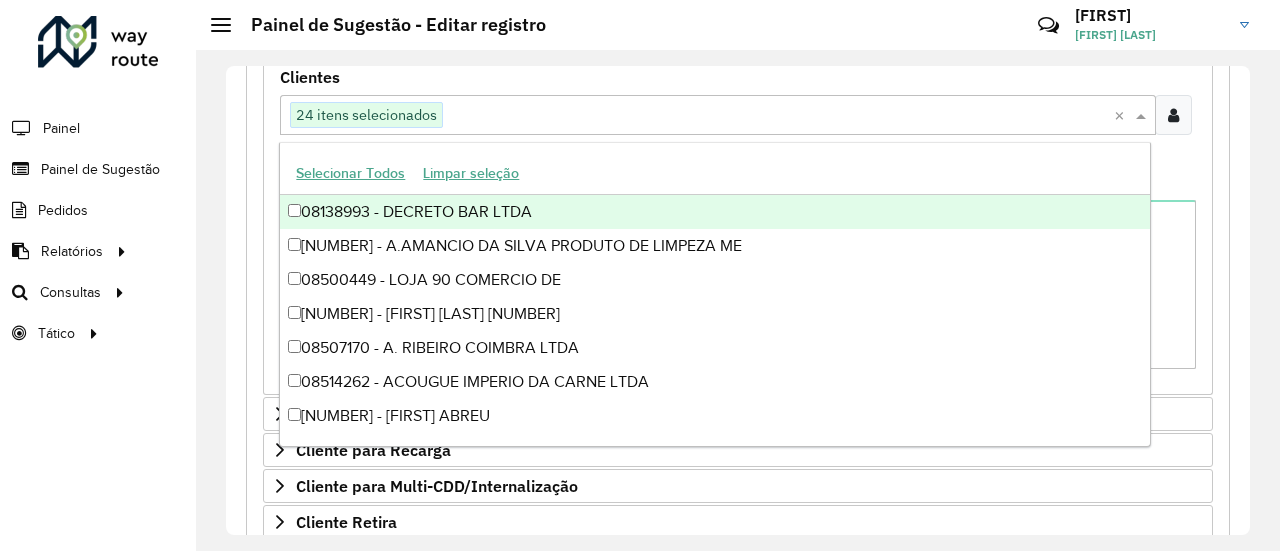 paste on "****" 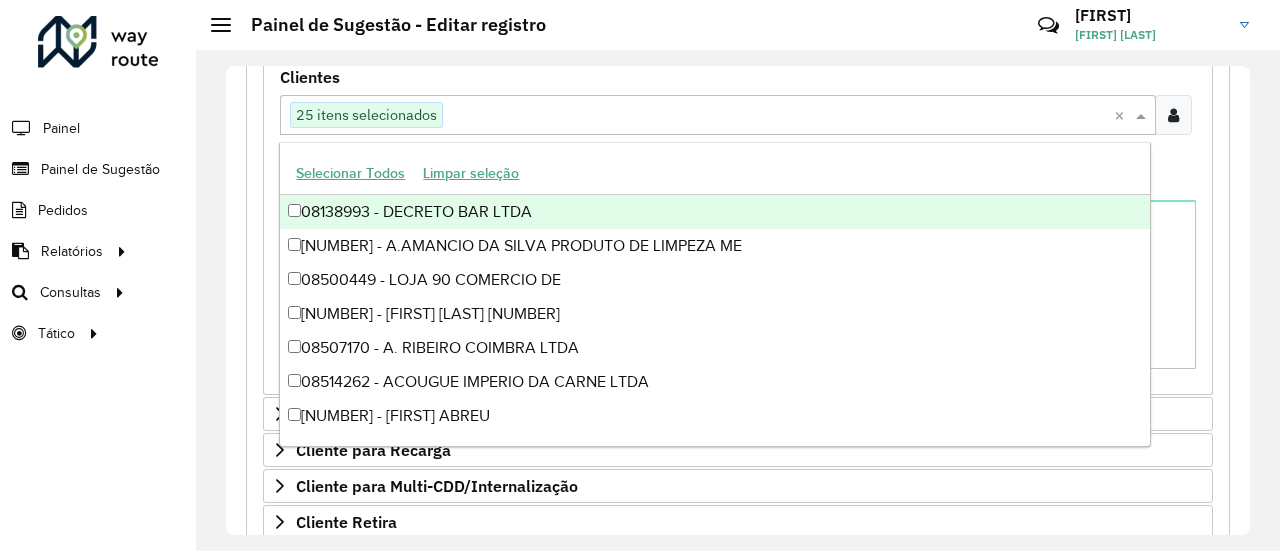 paste on "*****" 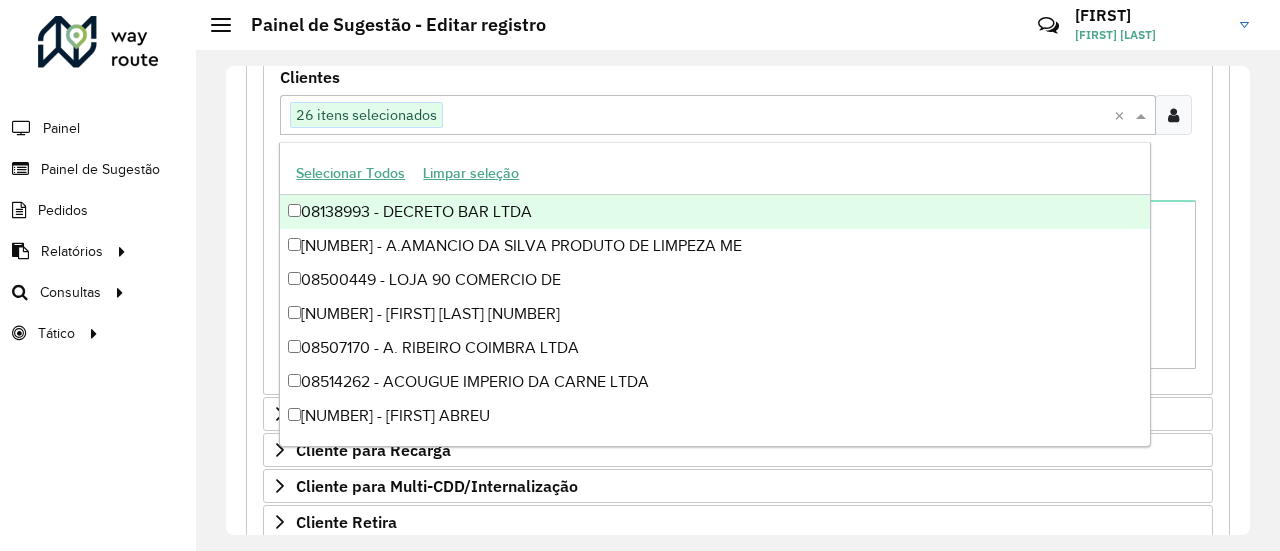 paste on "****" 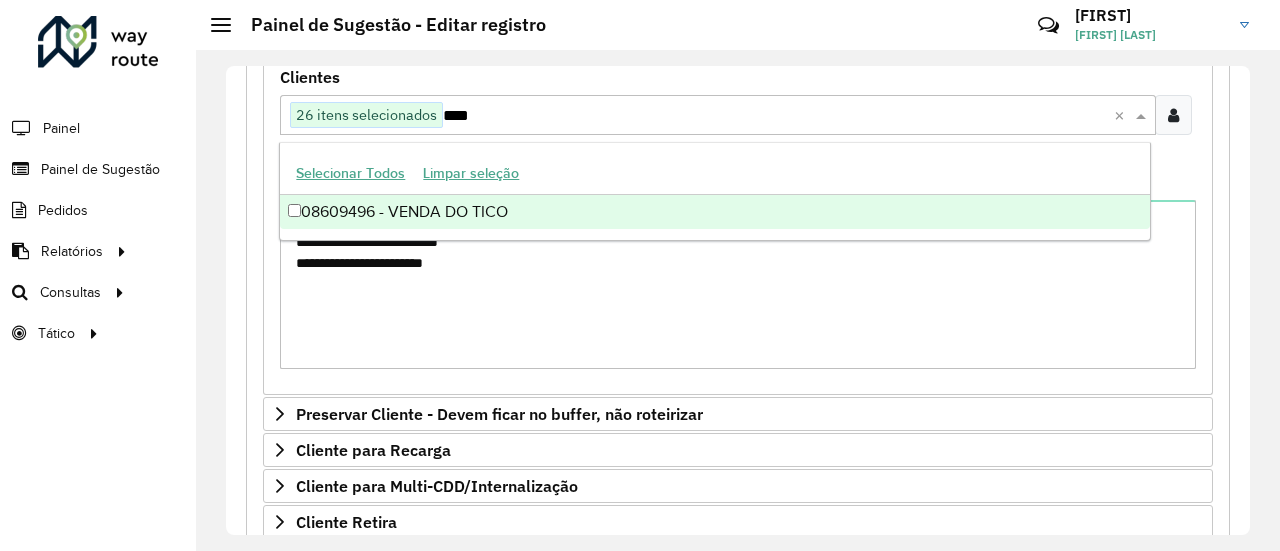 paste on "****" 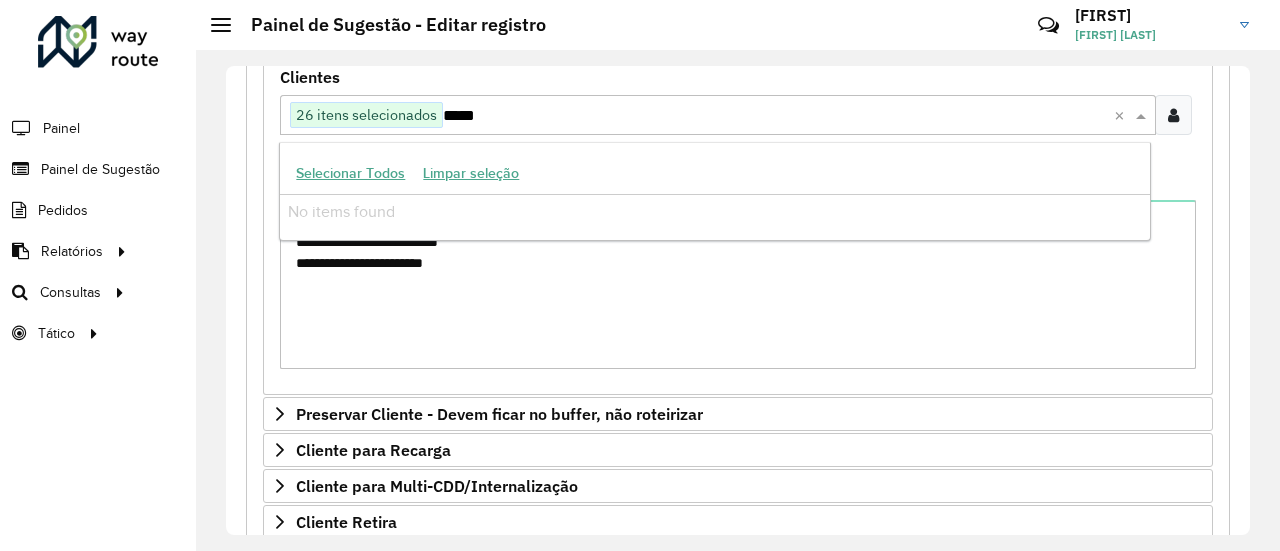 type on "****" 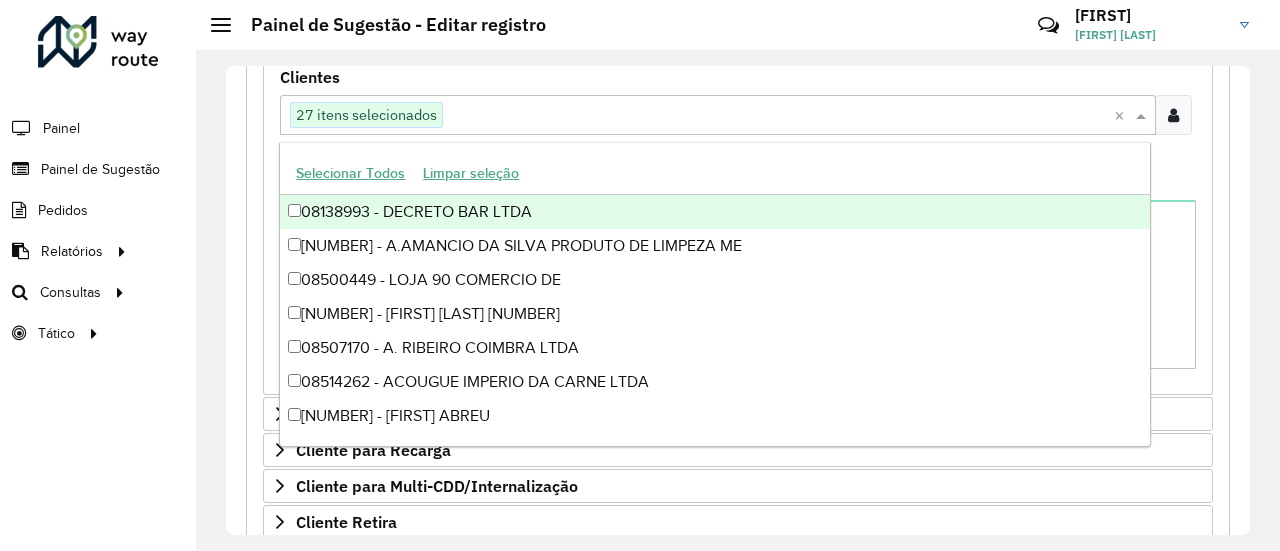 paste on "****" 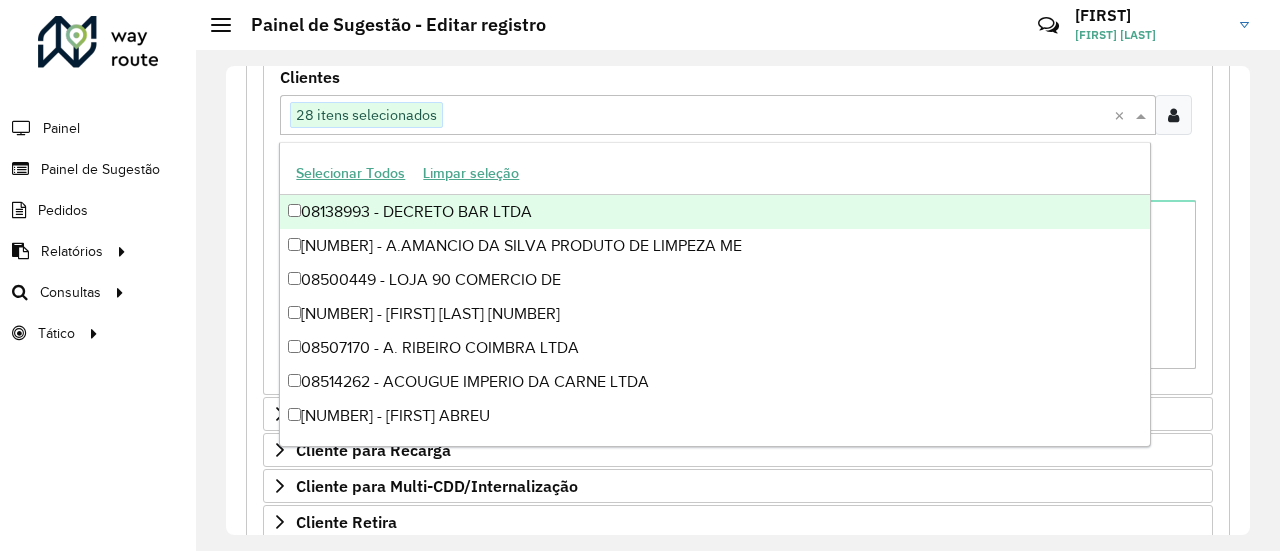 paste on "*****" 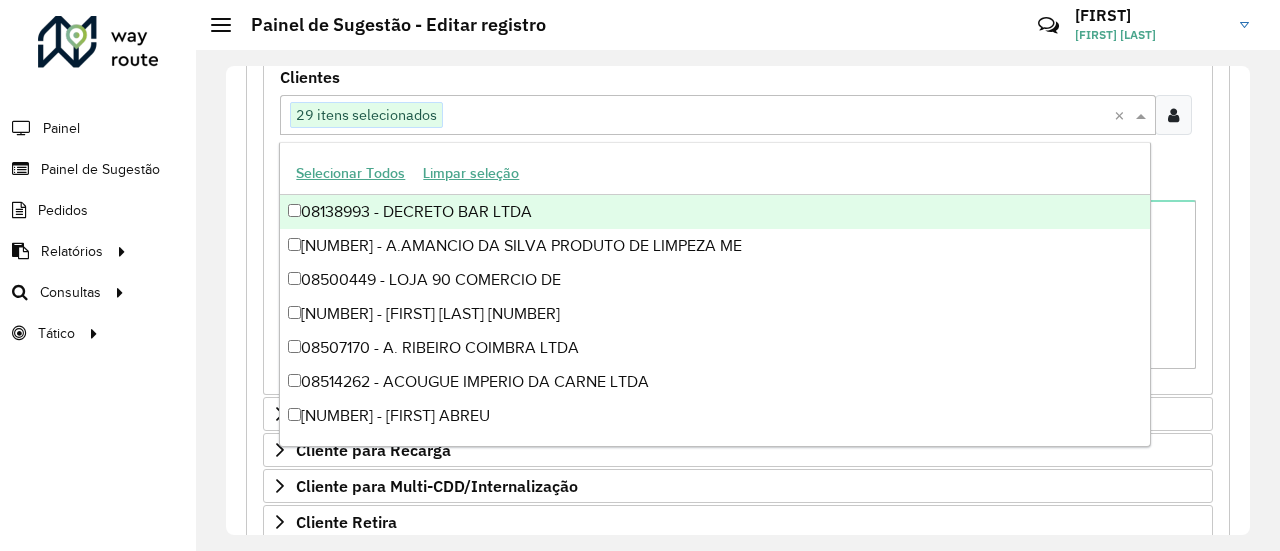 paste on "****" 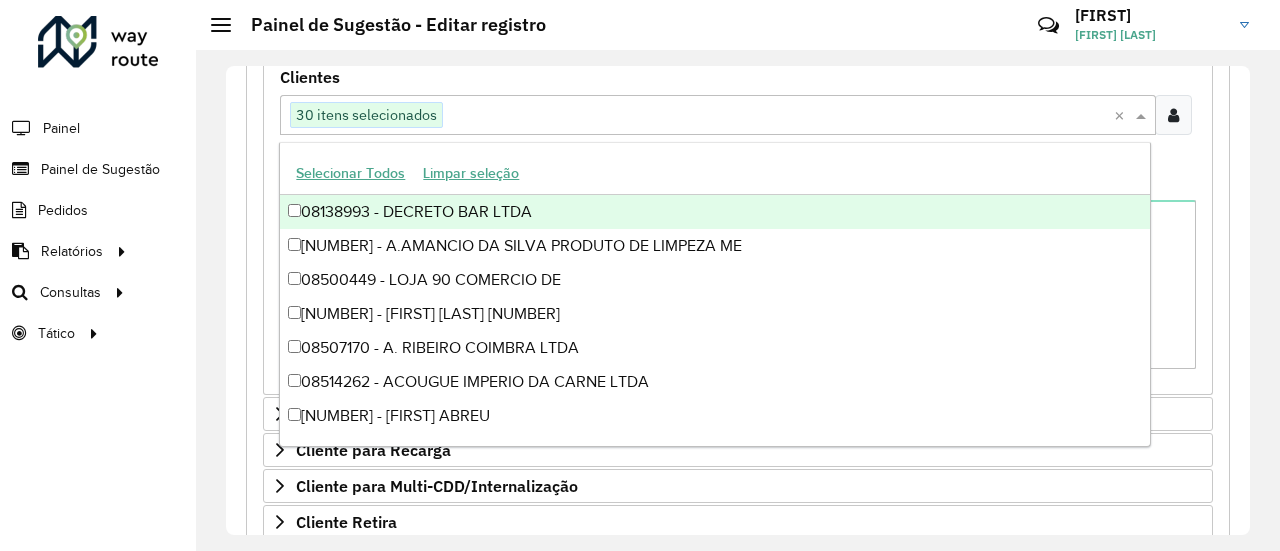 paste on "***" 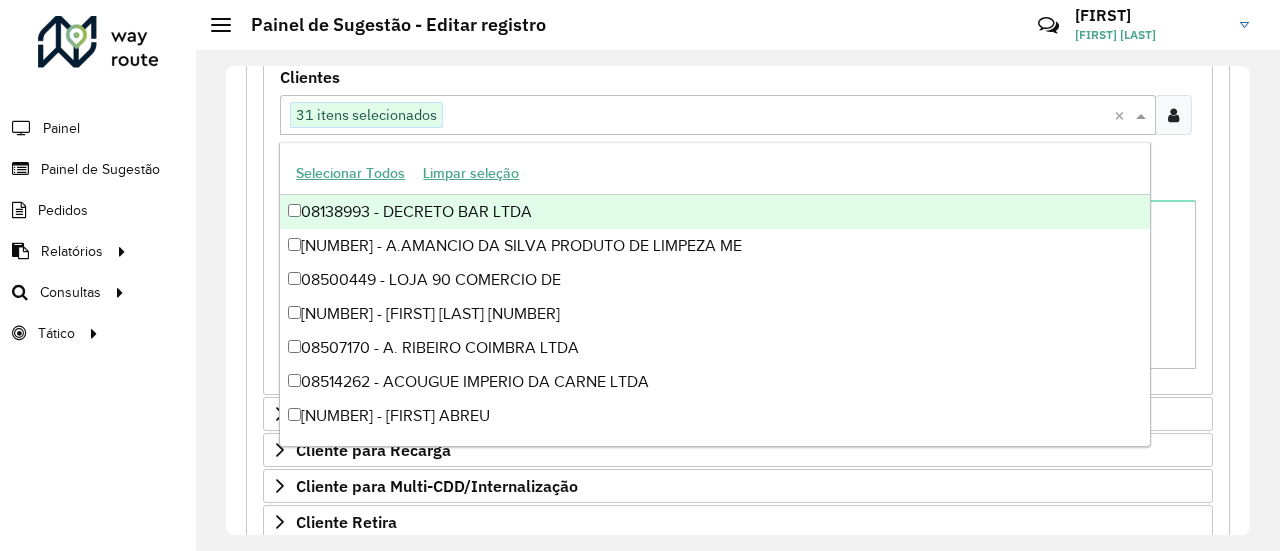 paste on "***" 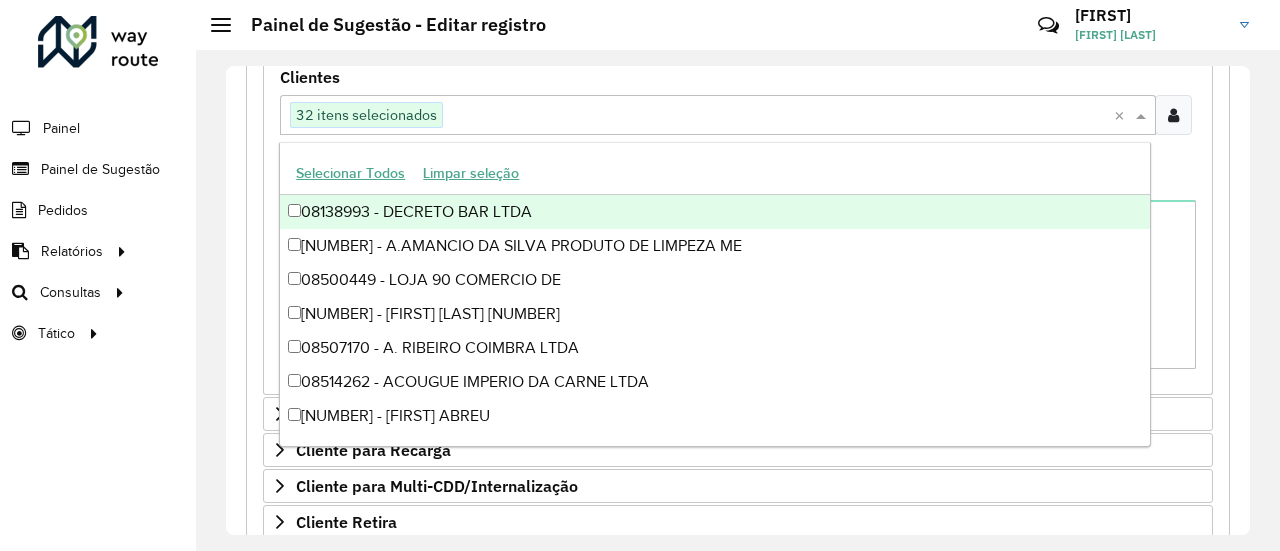 paste on "****" 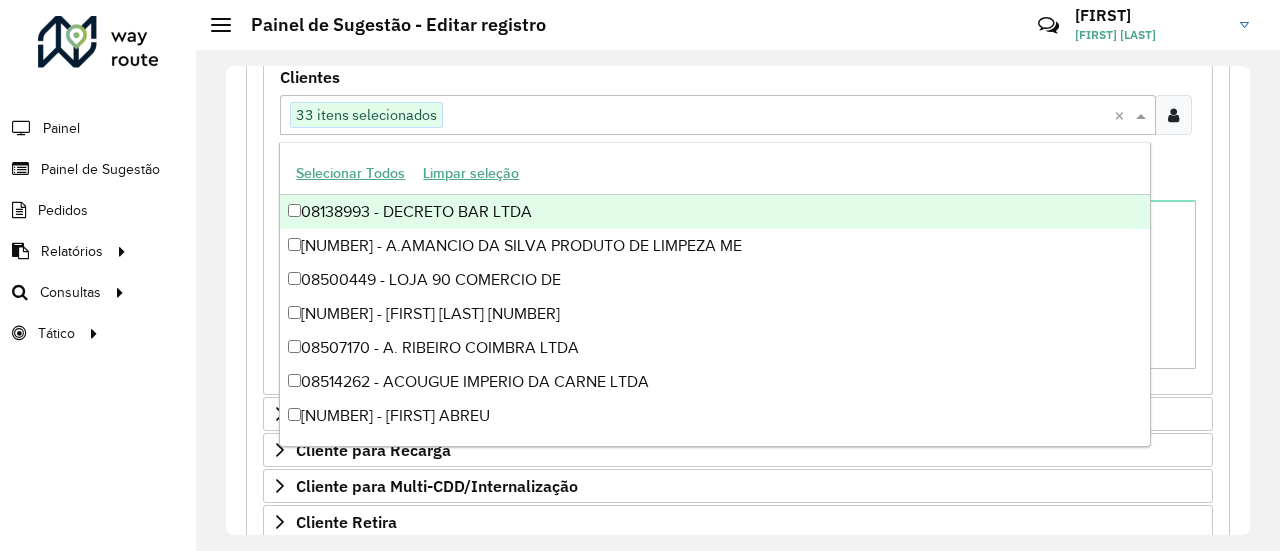 paste on "****" 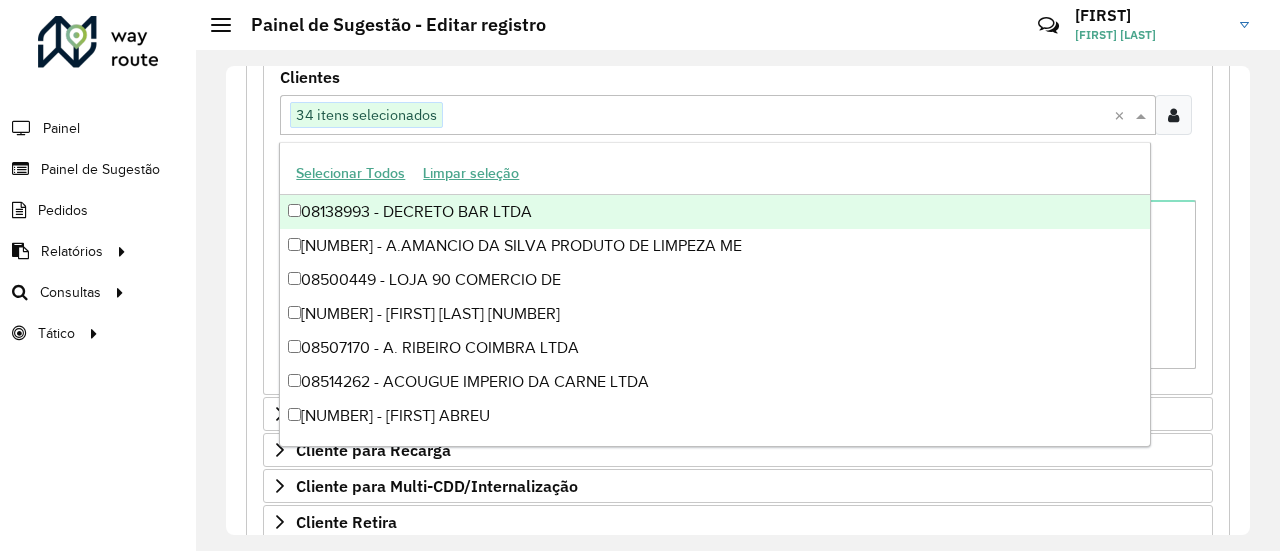 paste on "****" 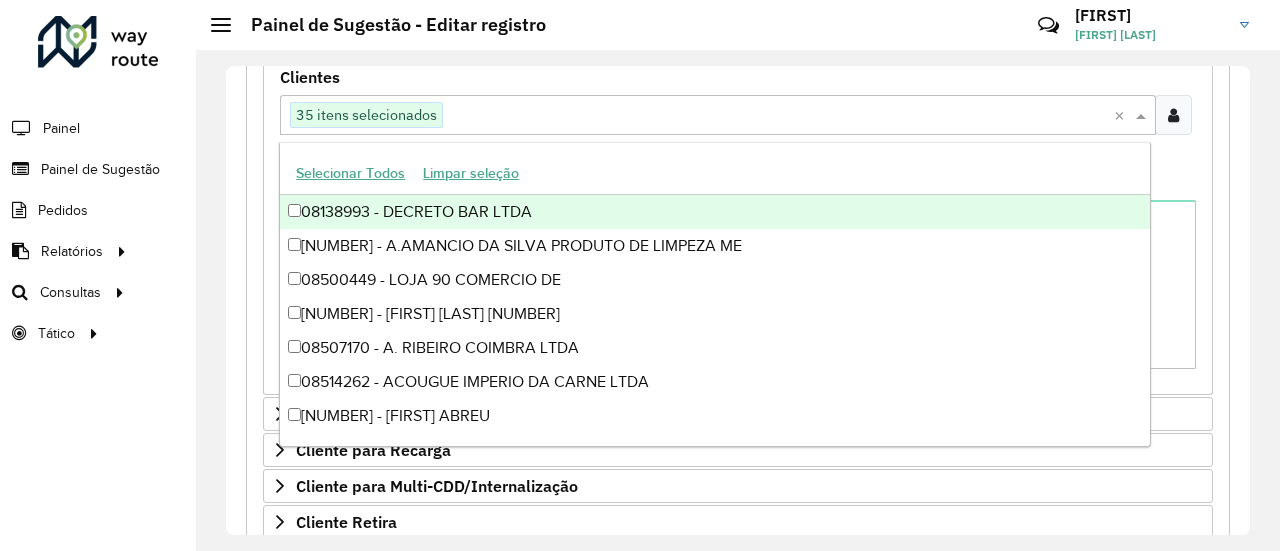 paste on "****" 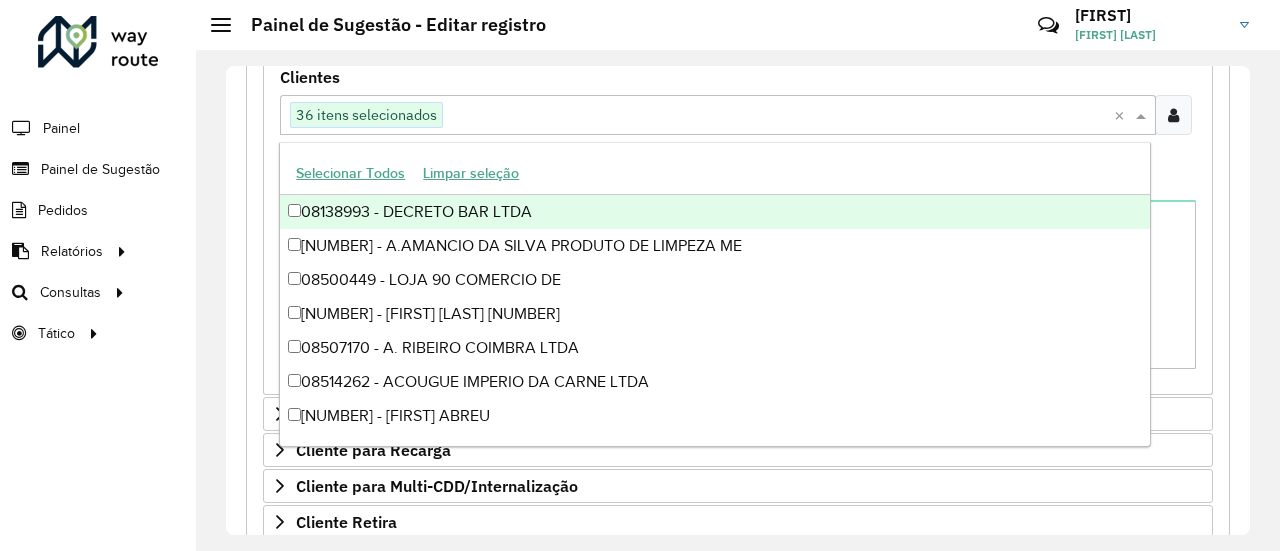 paste on "****" 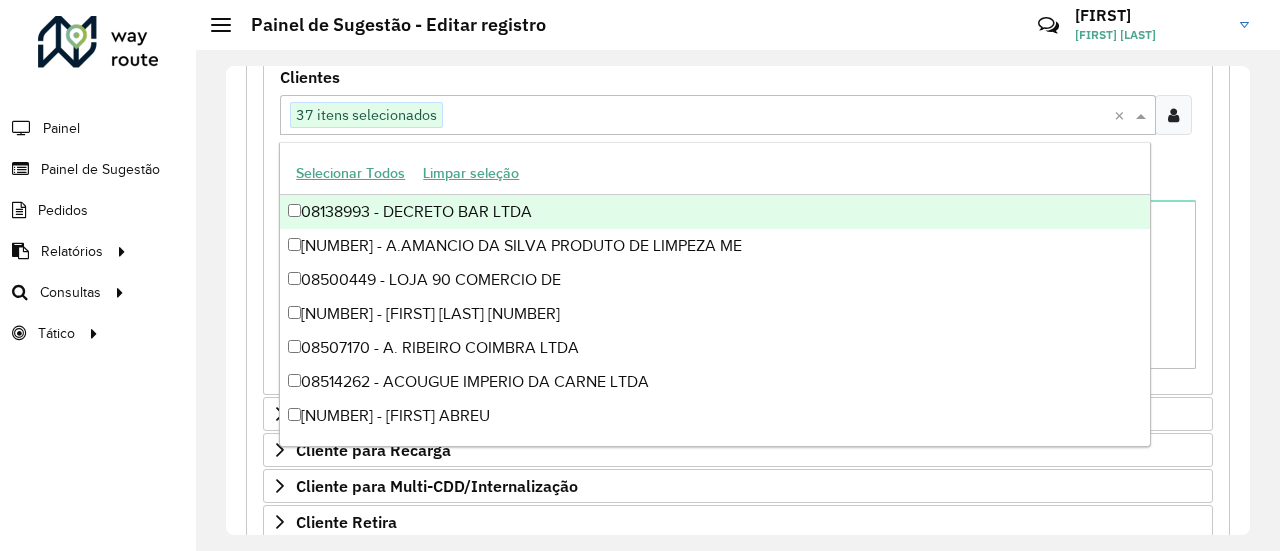 paste on "*****" 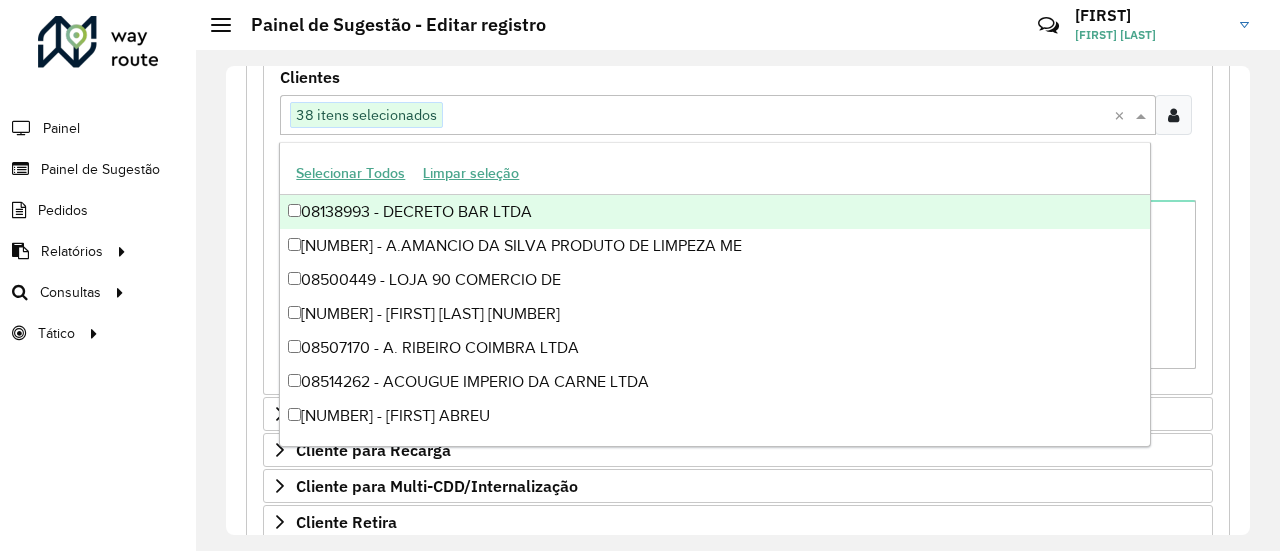 paste on "***" 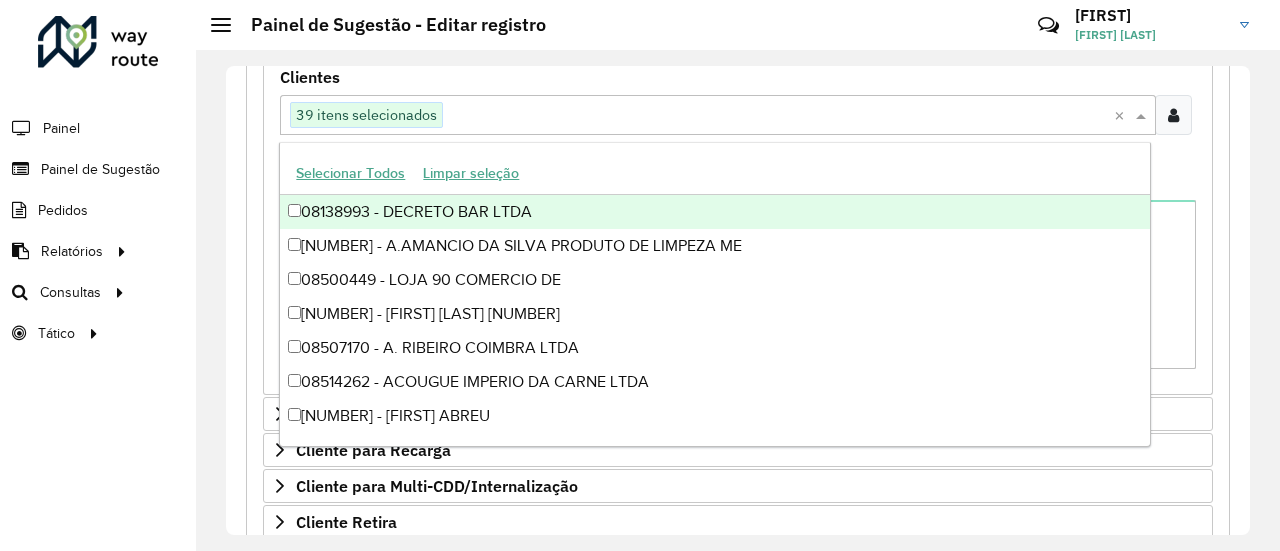 paste on "****" 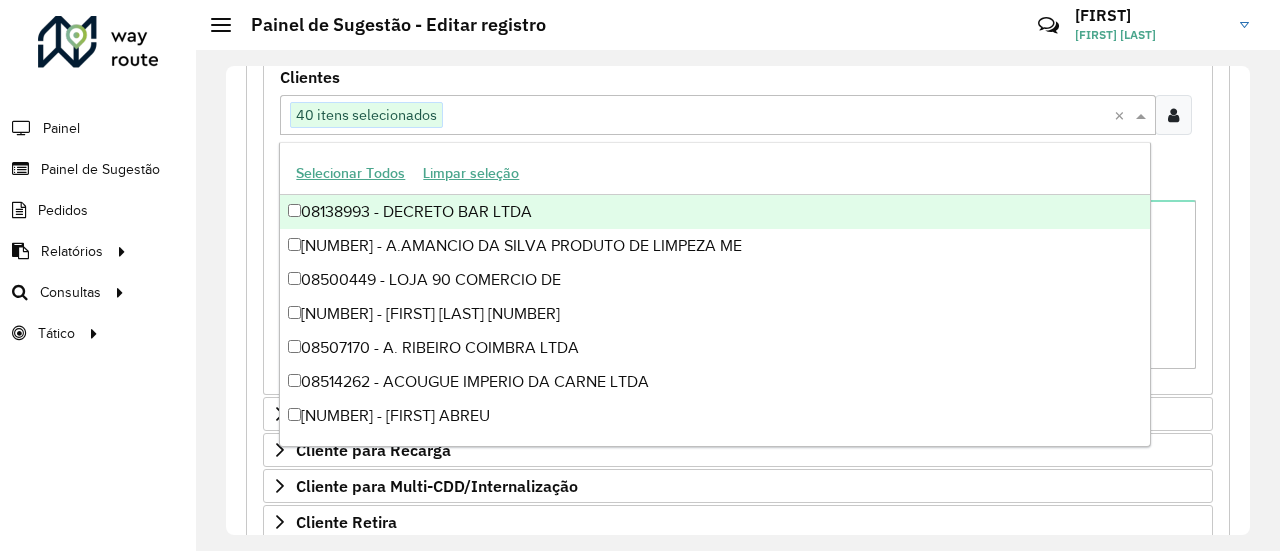 paste on "****" 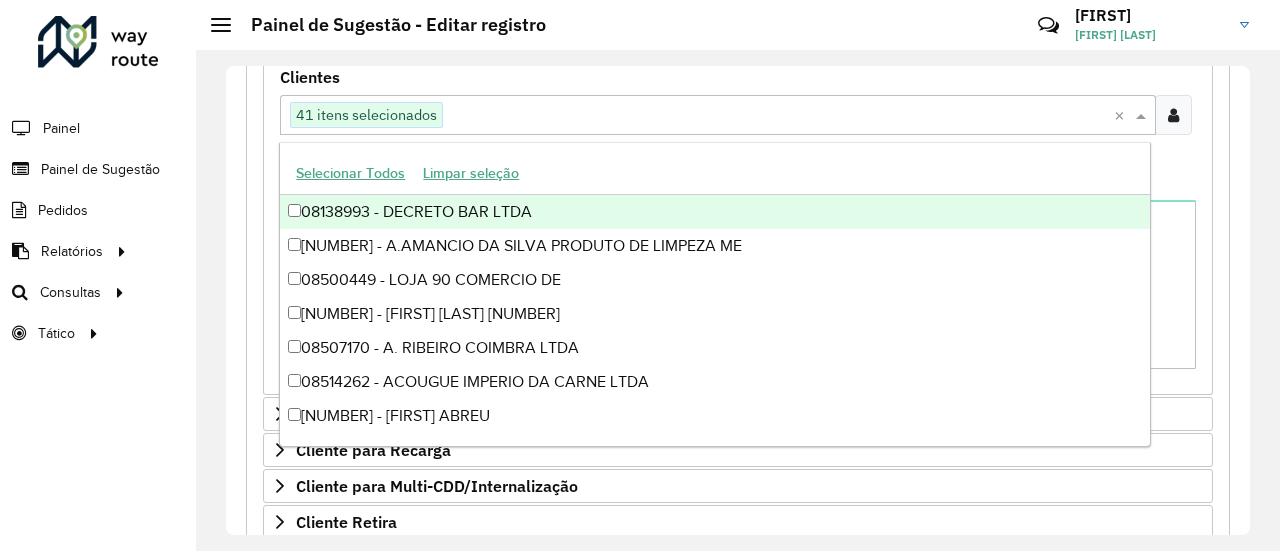 paste on "****" 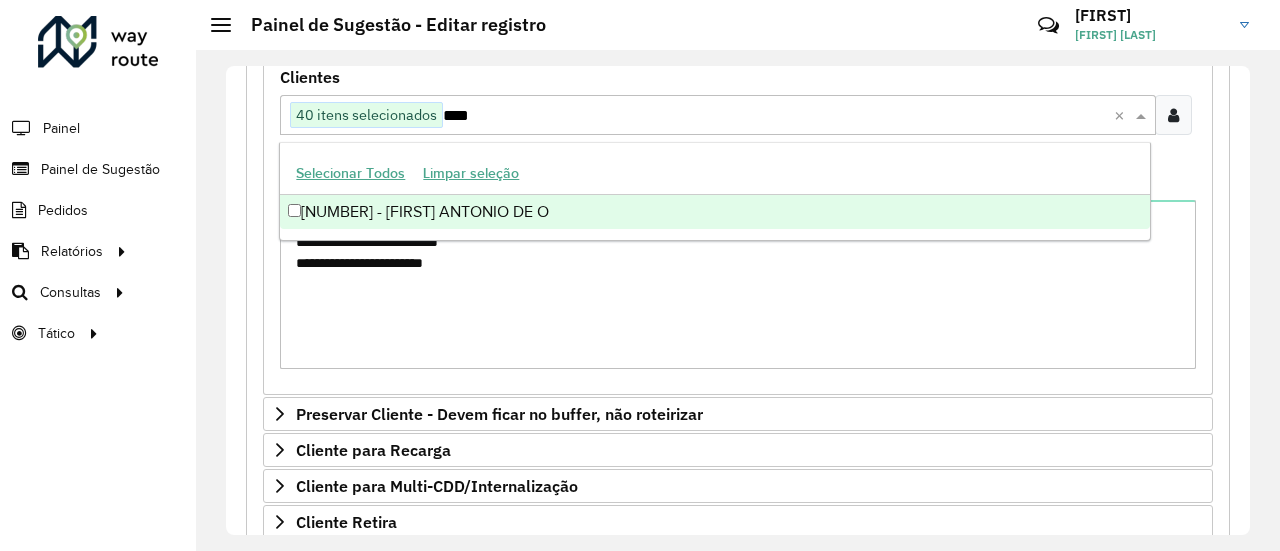 type 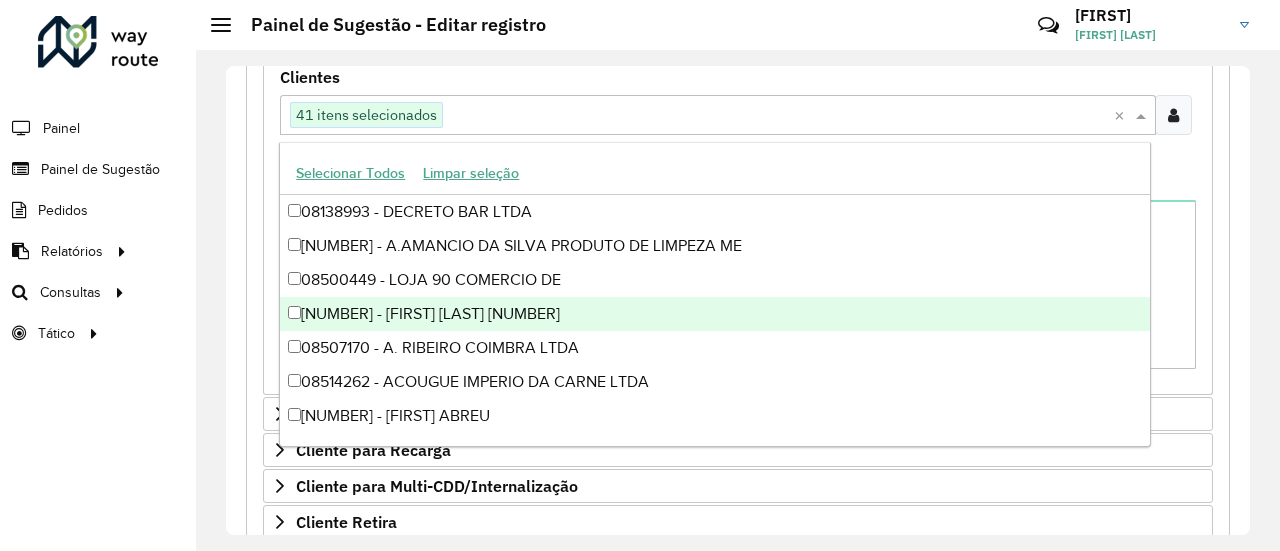 click on "**********" at bounding box center (738, 228) 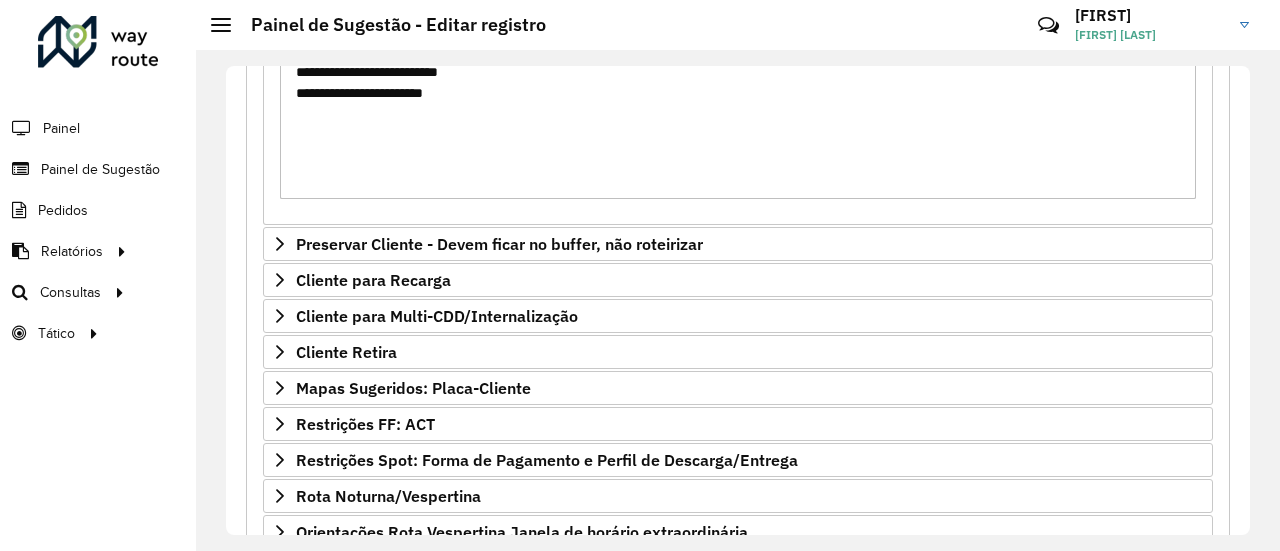 scroll, scrollTop: 768, scrollLeft: 0, axis: vertical 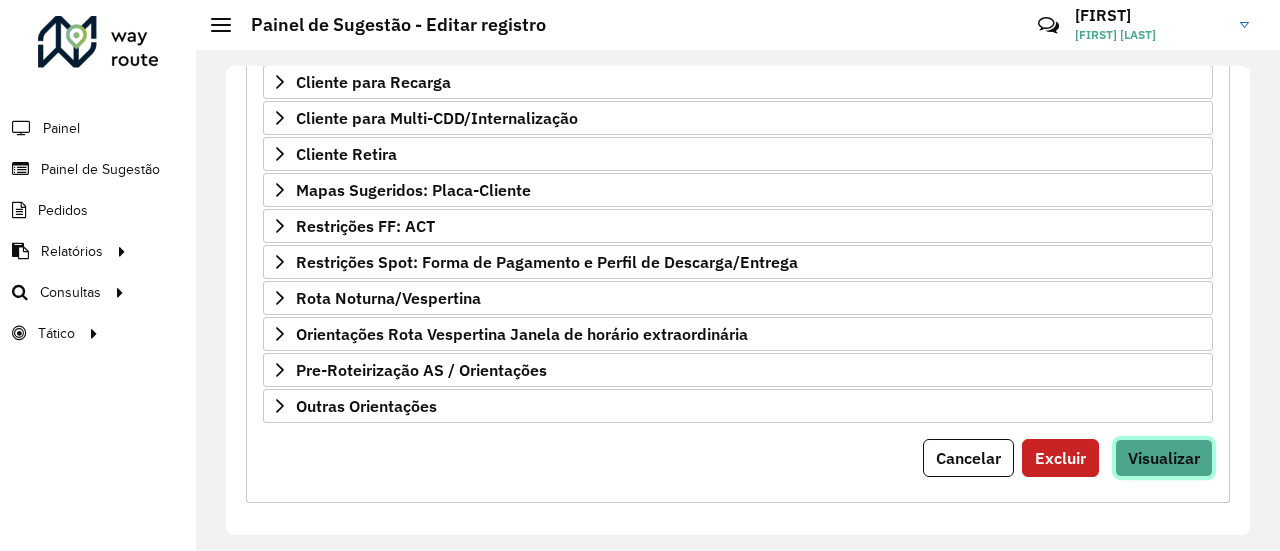 click on "Visualizar" at bounding box center [1164, 458] 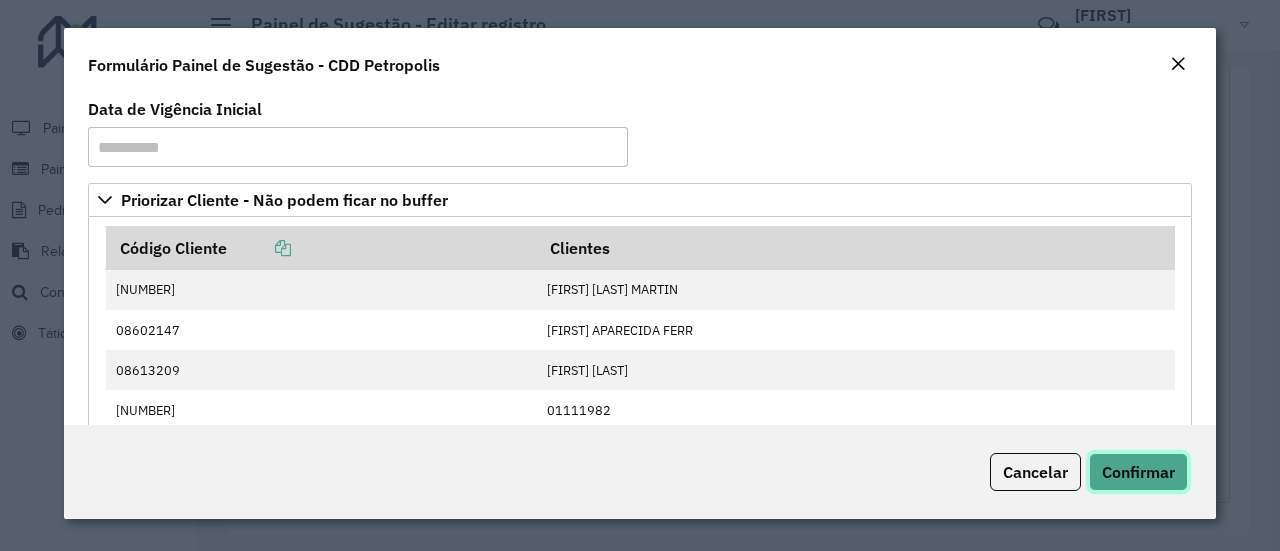 click on "Confirmar" 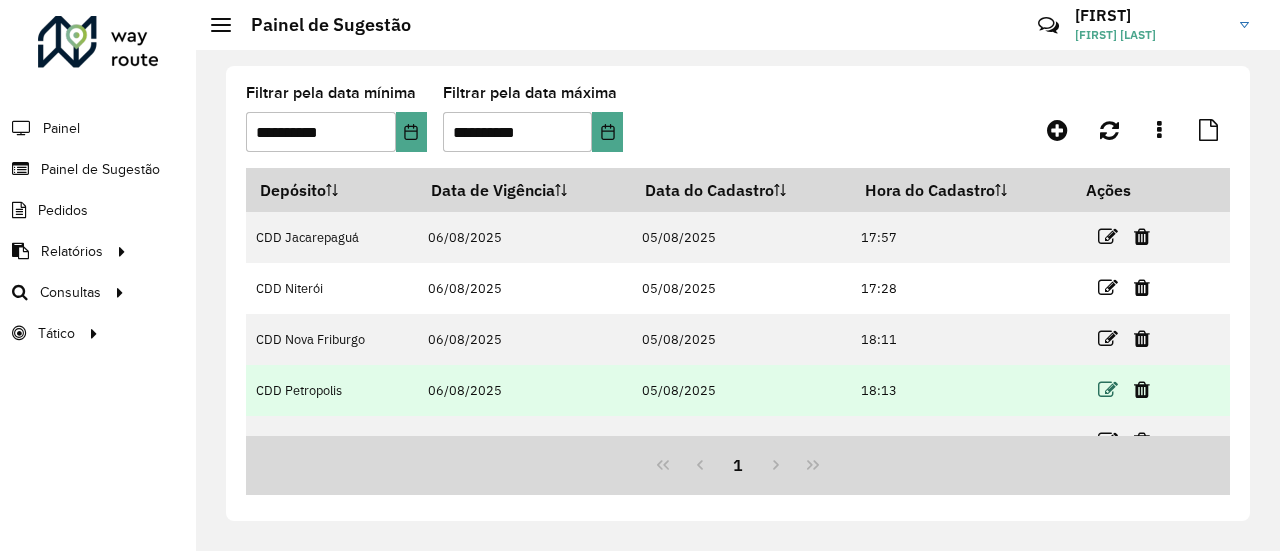 click at bounding box center (1108, 390) 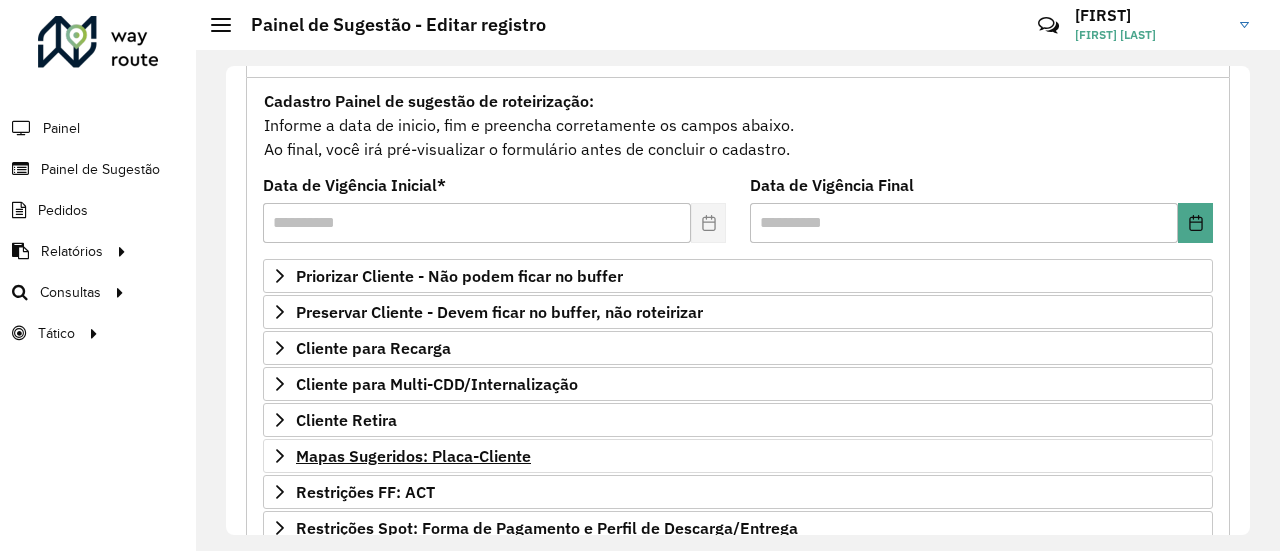 scroll, scrollTop: 300, scrollLeft: 0, axis: vertical 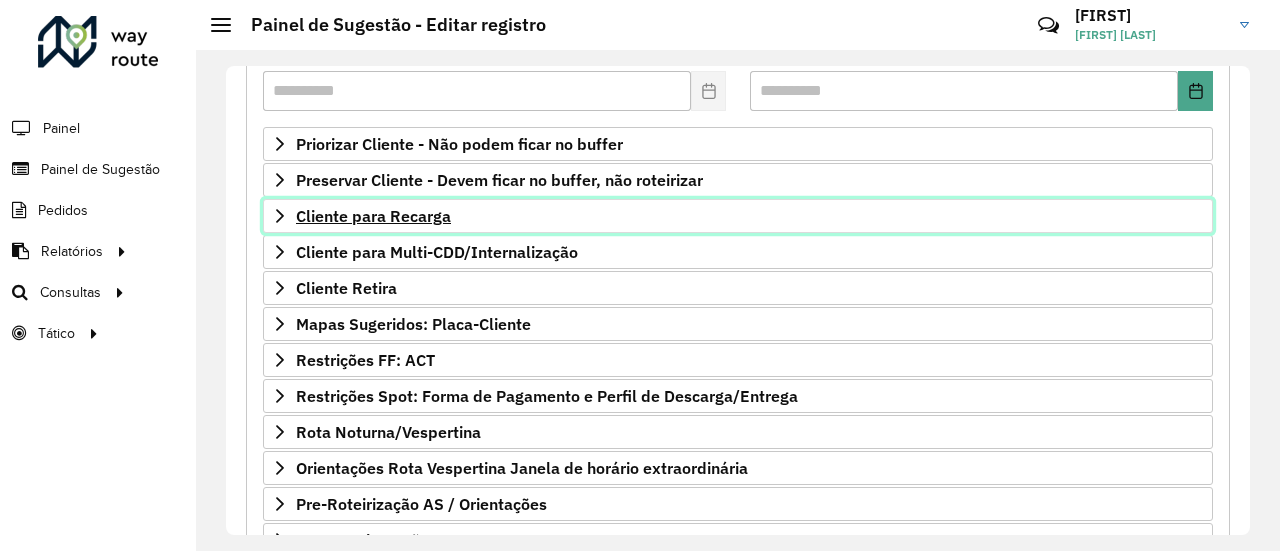 click on "Cliente para Recarga" at bounding box center [373, 216] 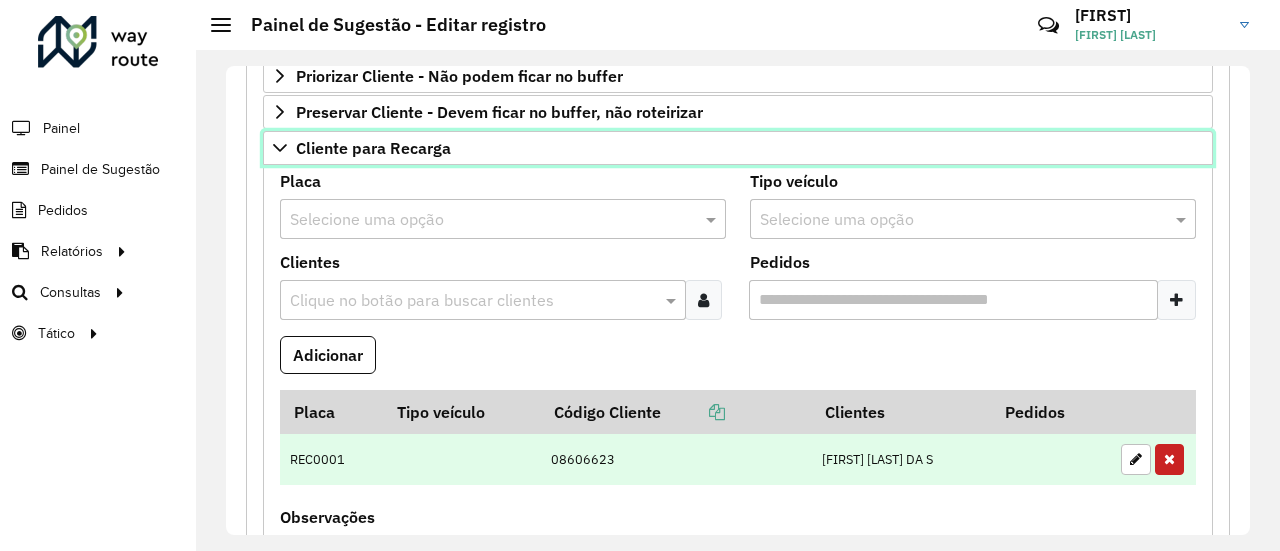scroll, scrollTop: 400, scrollLeft: 0, axis: vertical 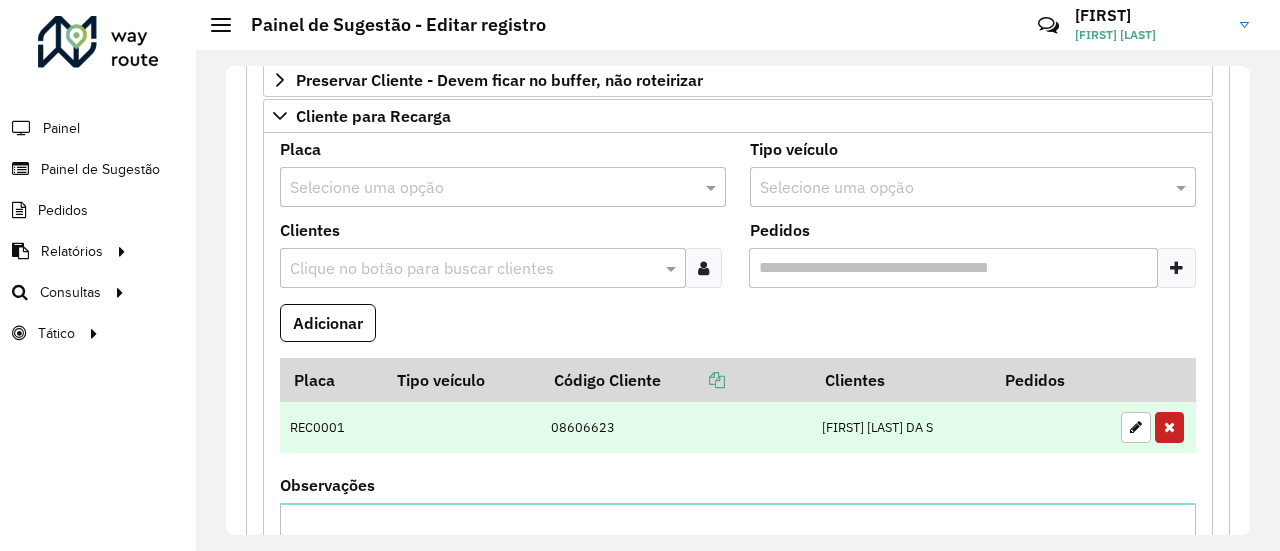 click on "08606623" at bounding box center [675, 427] 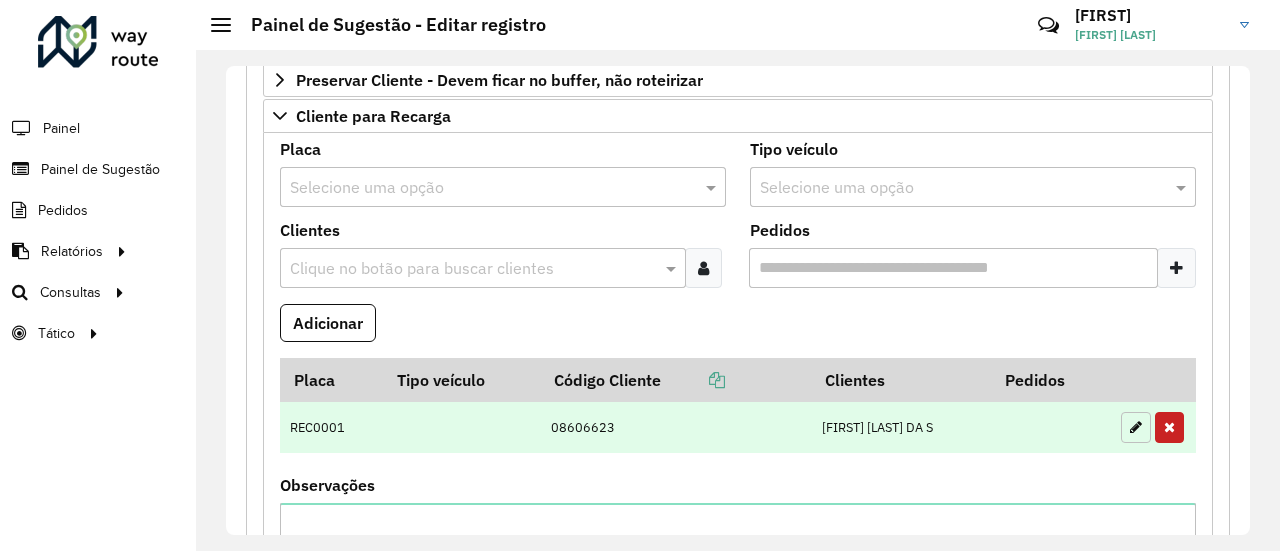 click at bounding box center [1136, 427] 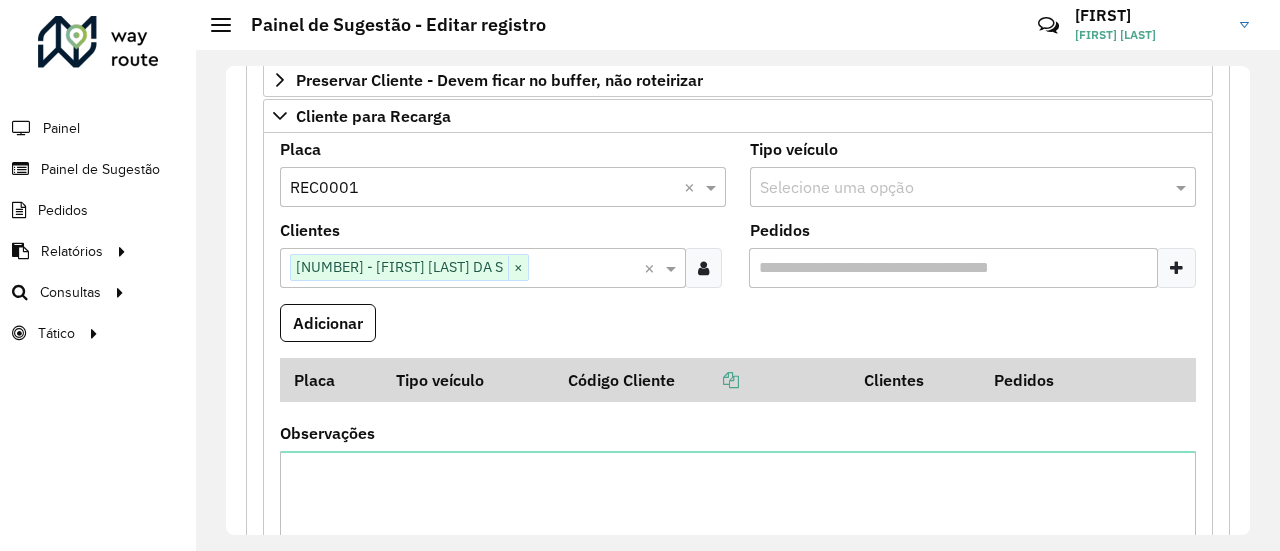 click on "×" at bounding box center (518, 268) 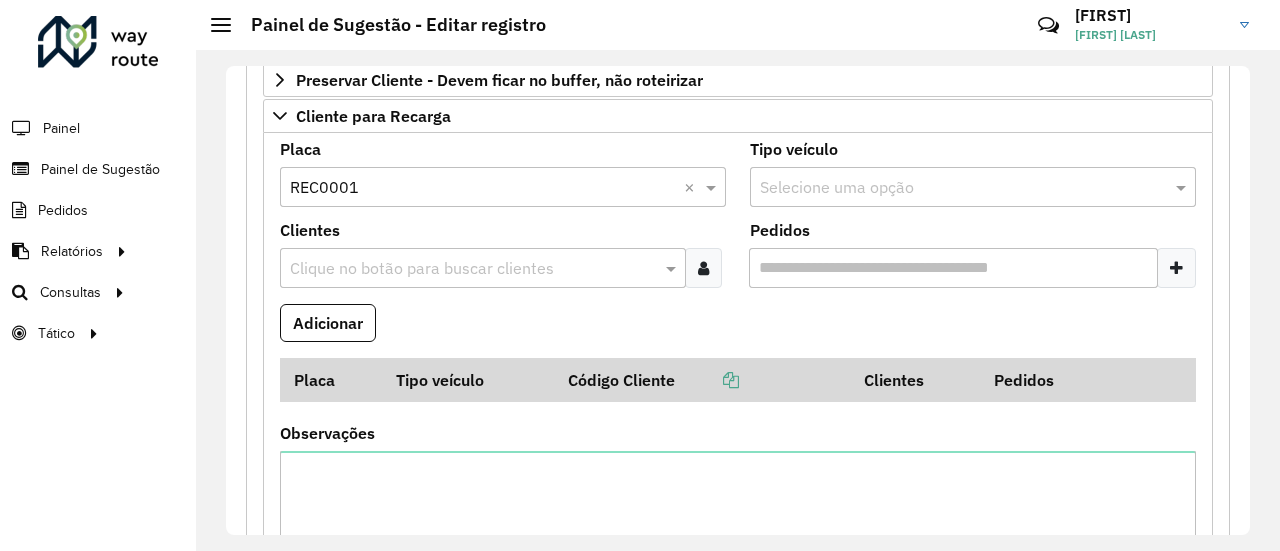 paste on "****" 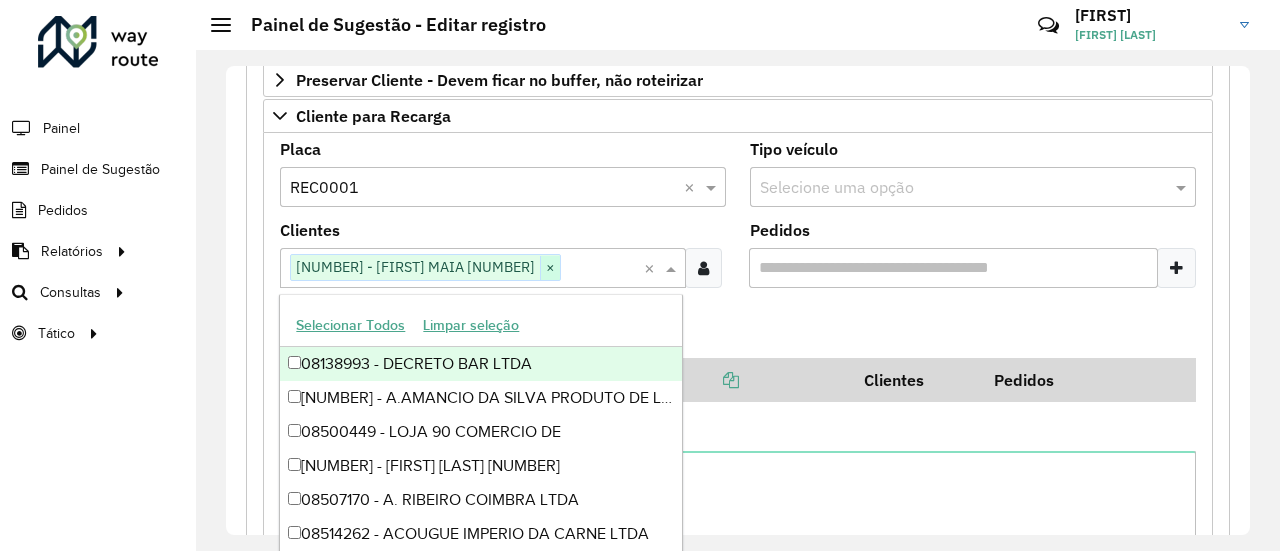 click on "×" at bounding box center [550, 268] 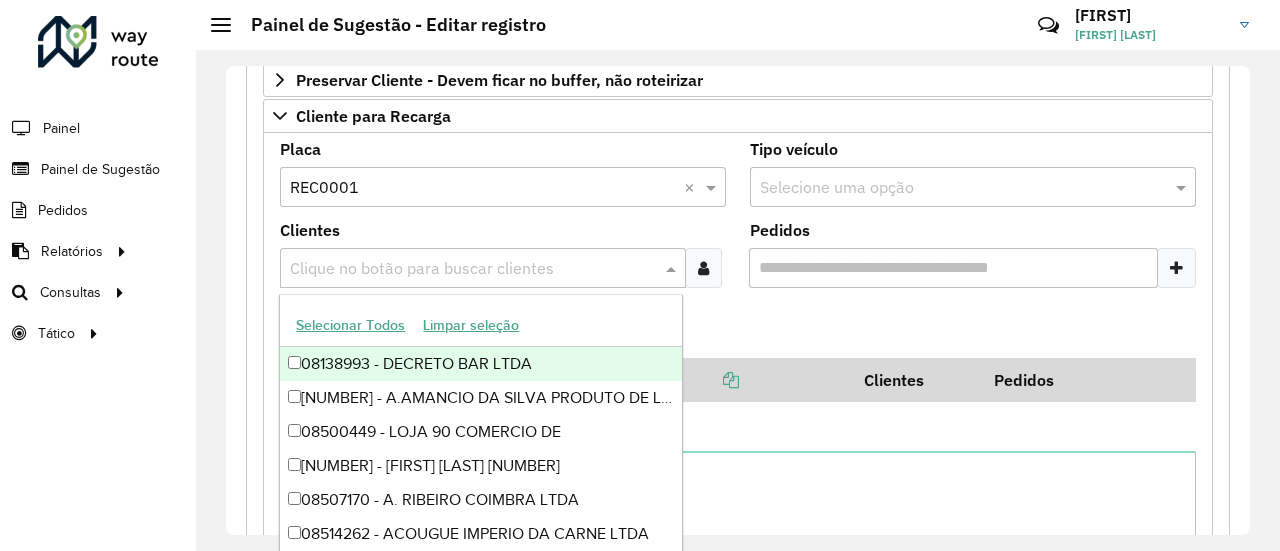 paste on "****" 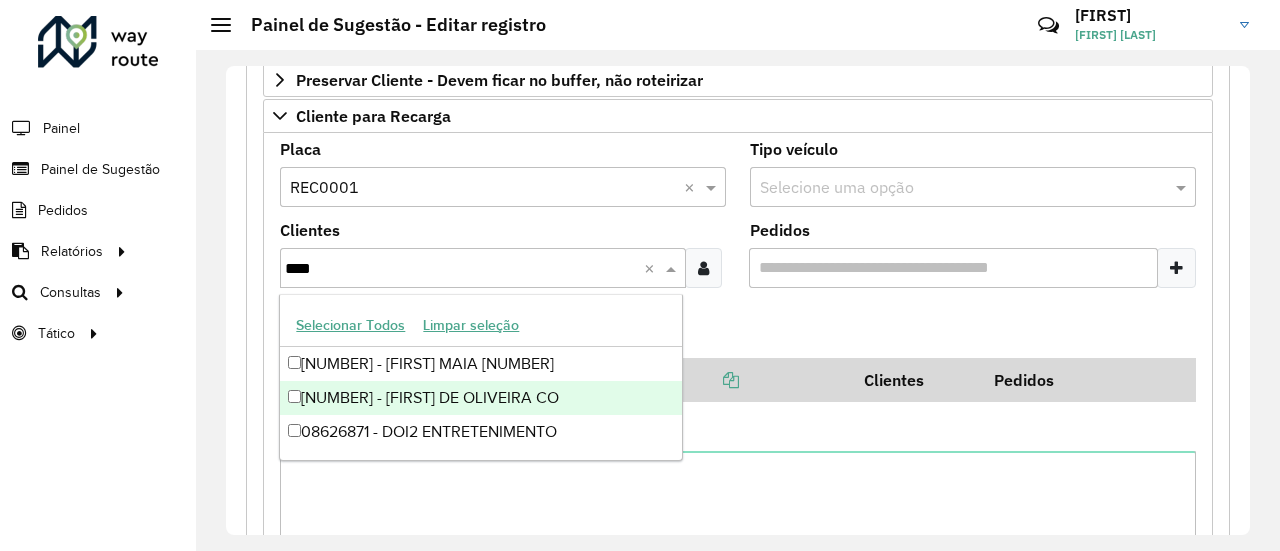 click on "08606871 - BRUNO DE OLIVEIRA CO" at bounding box center [481, 398] 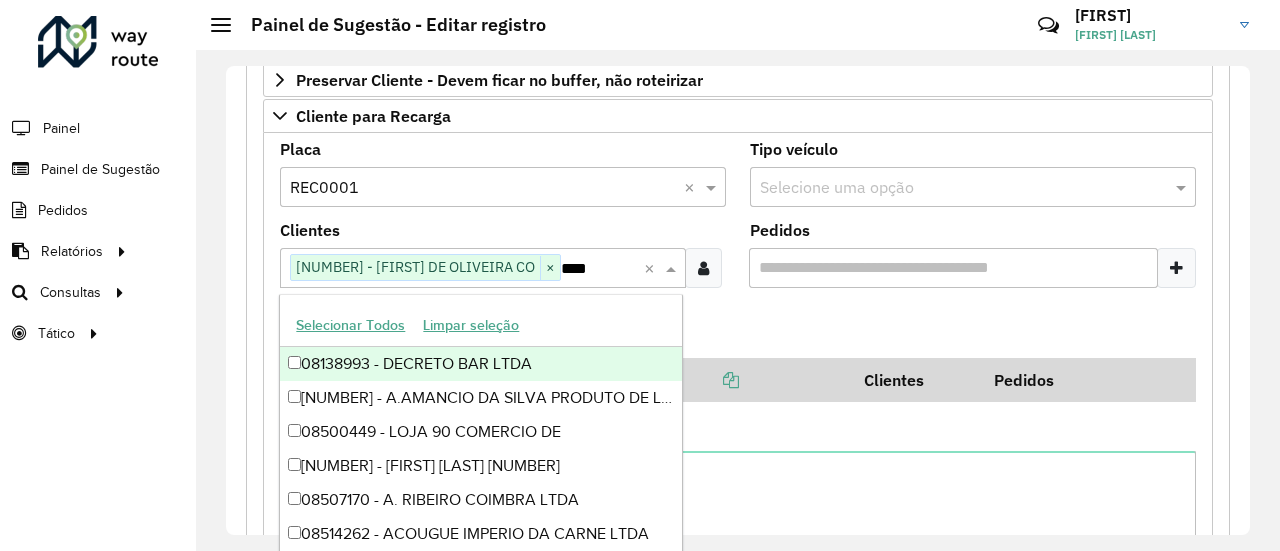 click on "Clientes  Clique no botão para buscar clientes 08606871 - BRUNO DE OLIVEIRA CO × **** ×" at bounding box center [503, 263] 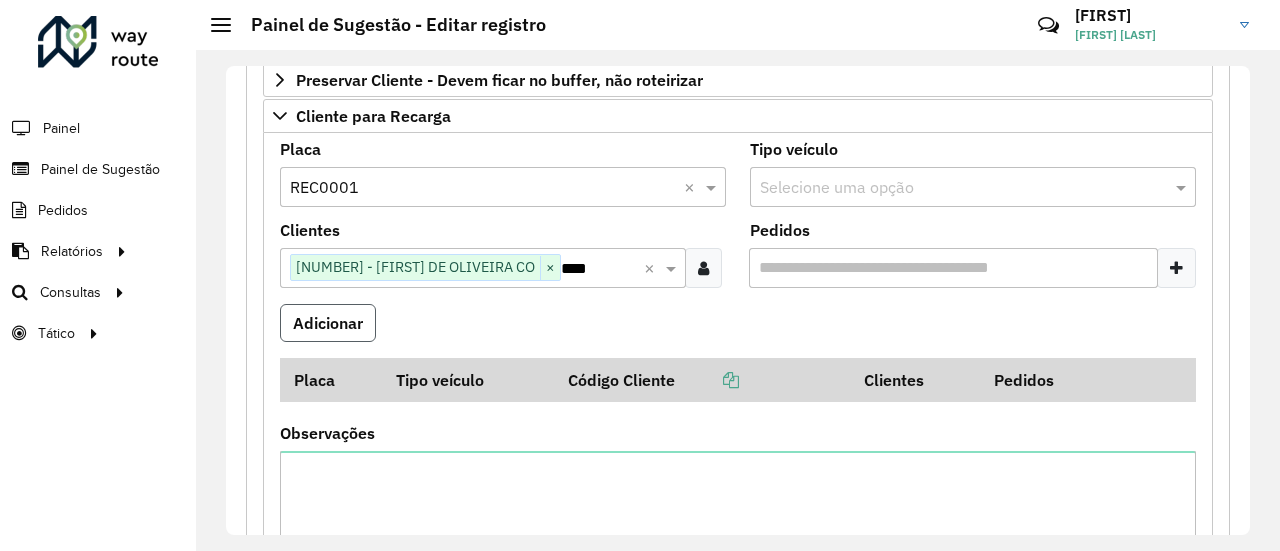 click on "Adicionar" at bounding box center [328, 323] 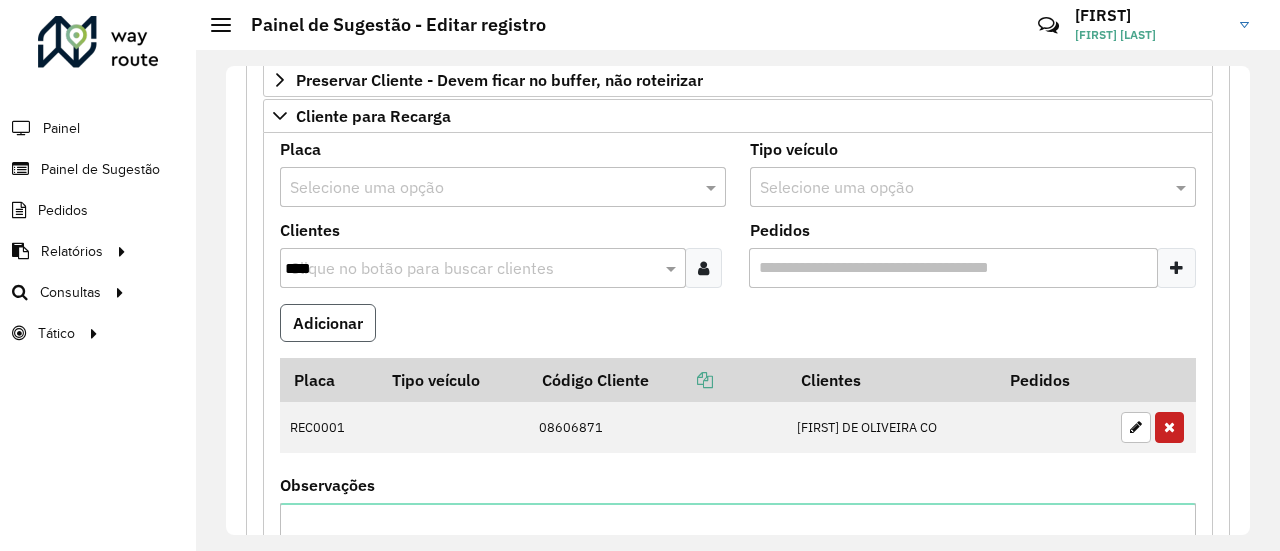 type 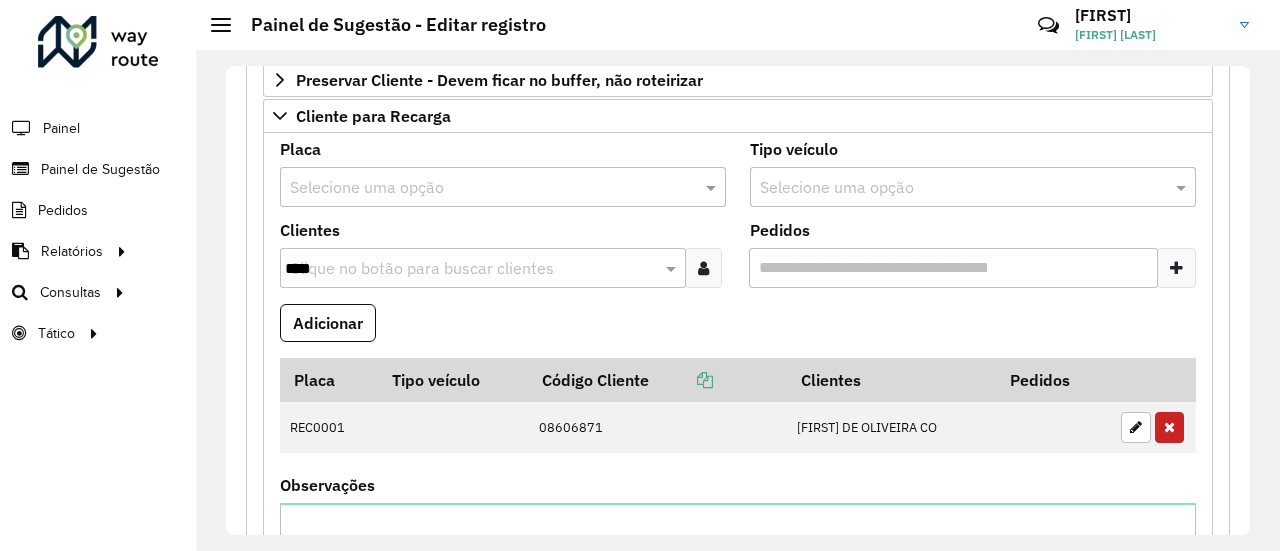 click at bounding box center [483, 188] 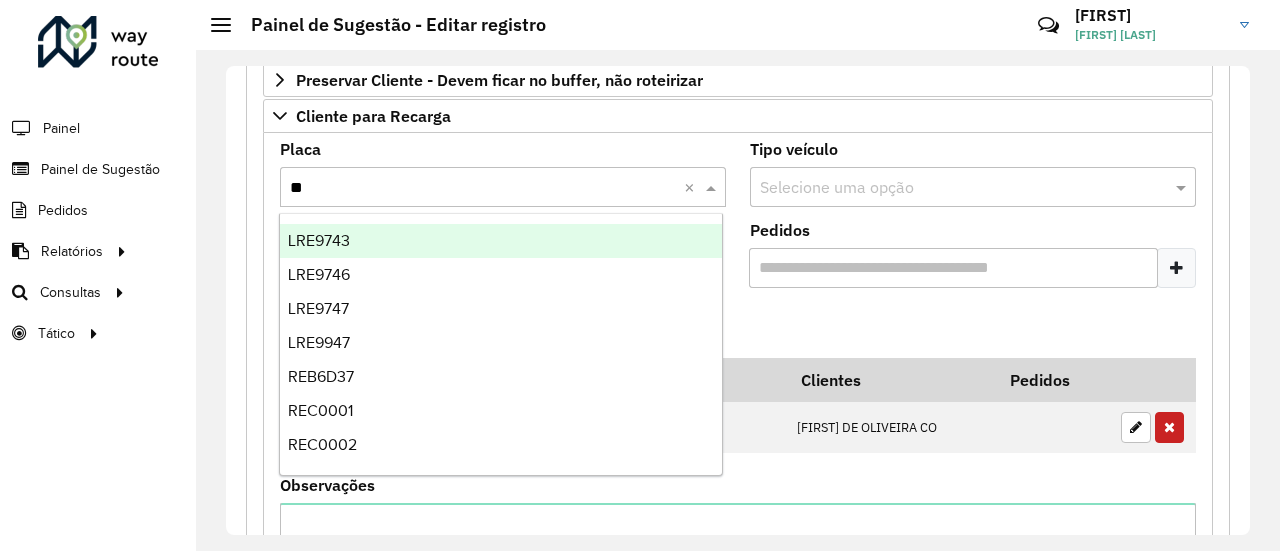 type on "***" 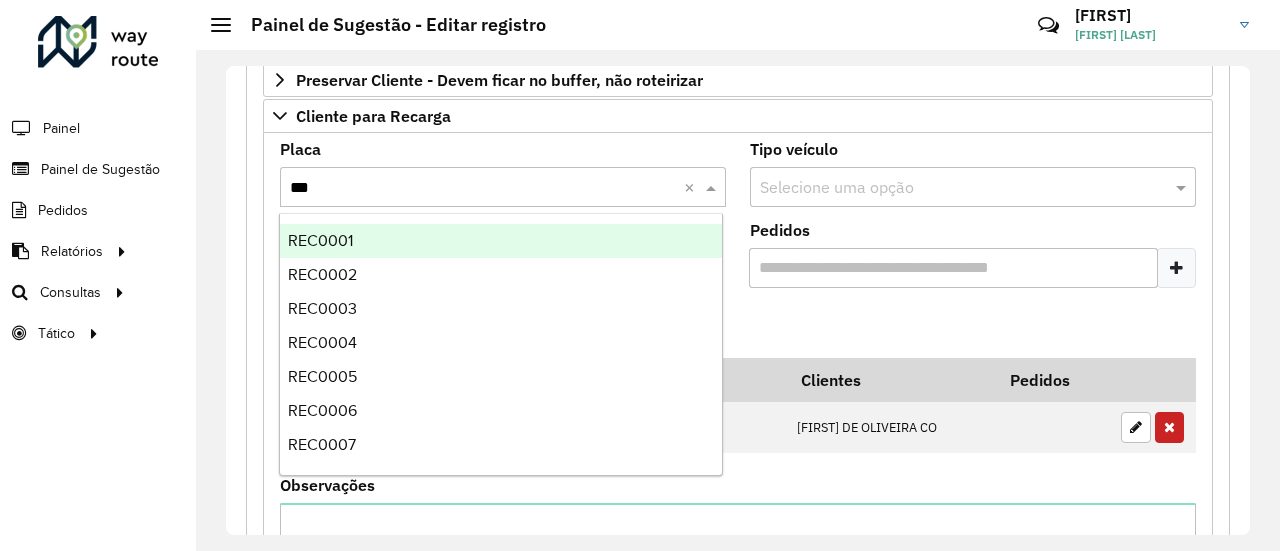 click on "REC0001" at bounding box center [501, 241] 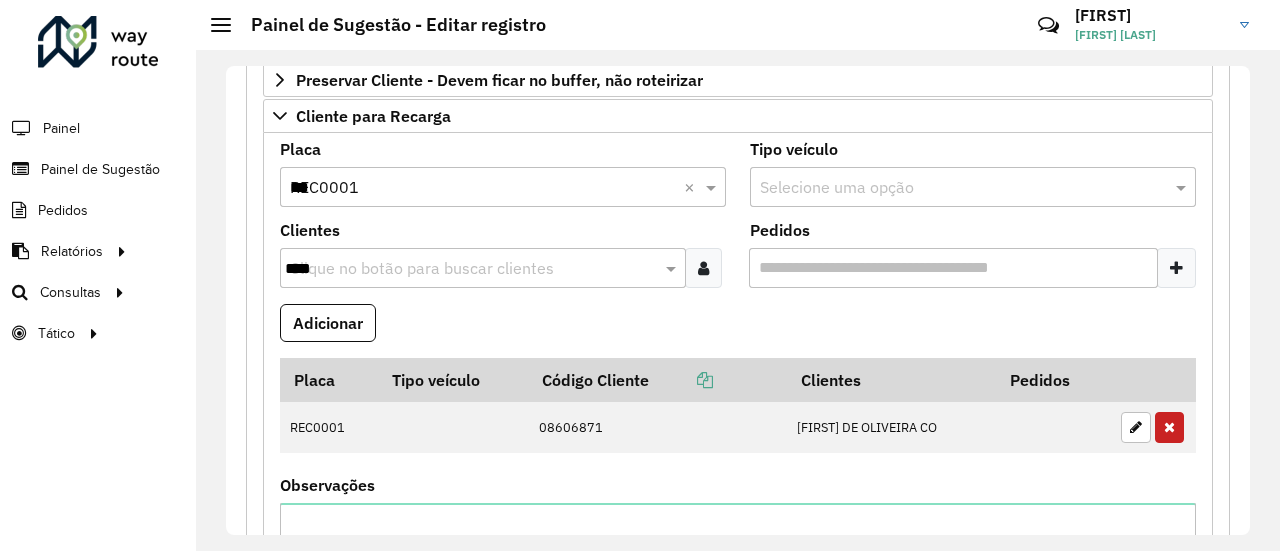 type 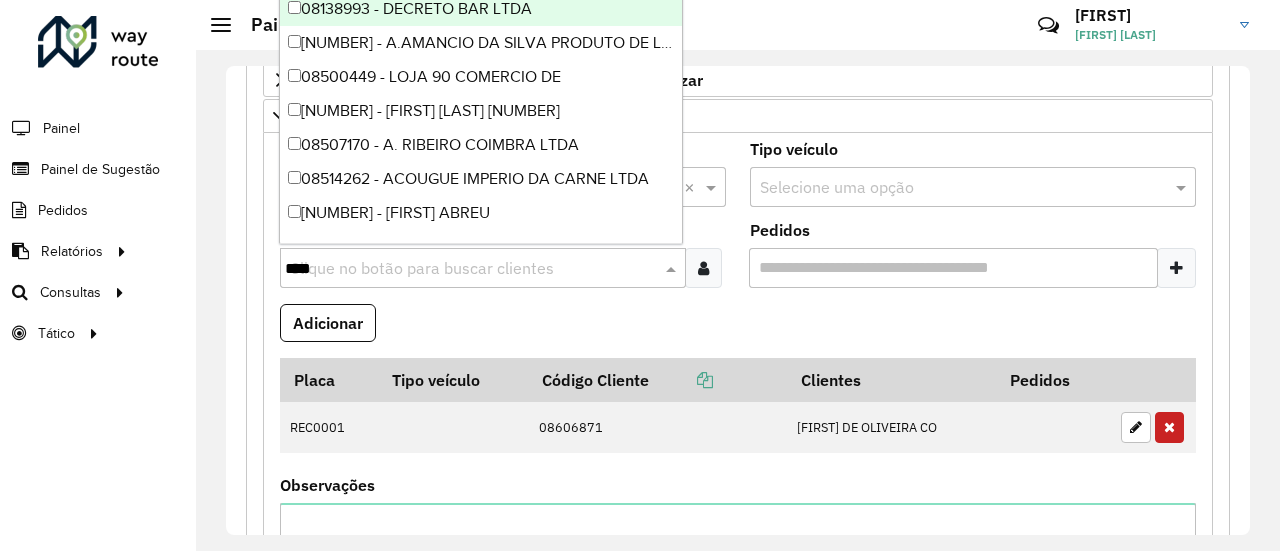 click on "Clique no botão para buscar clientes ****" at bounding box center [483, 268] 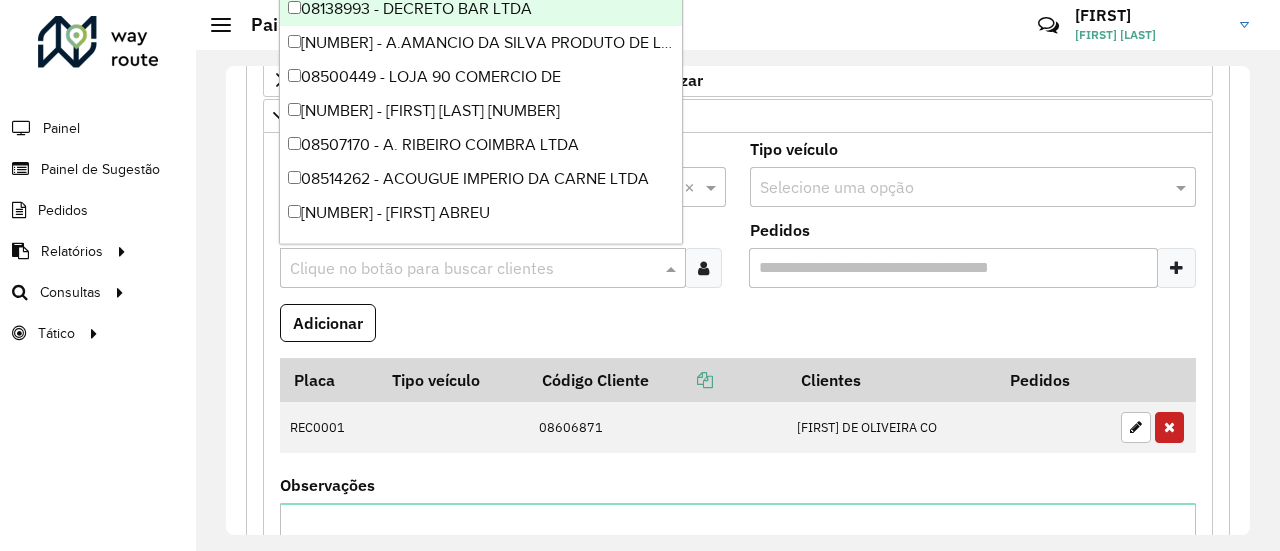 paste on "**" 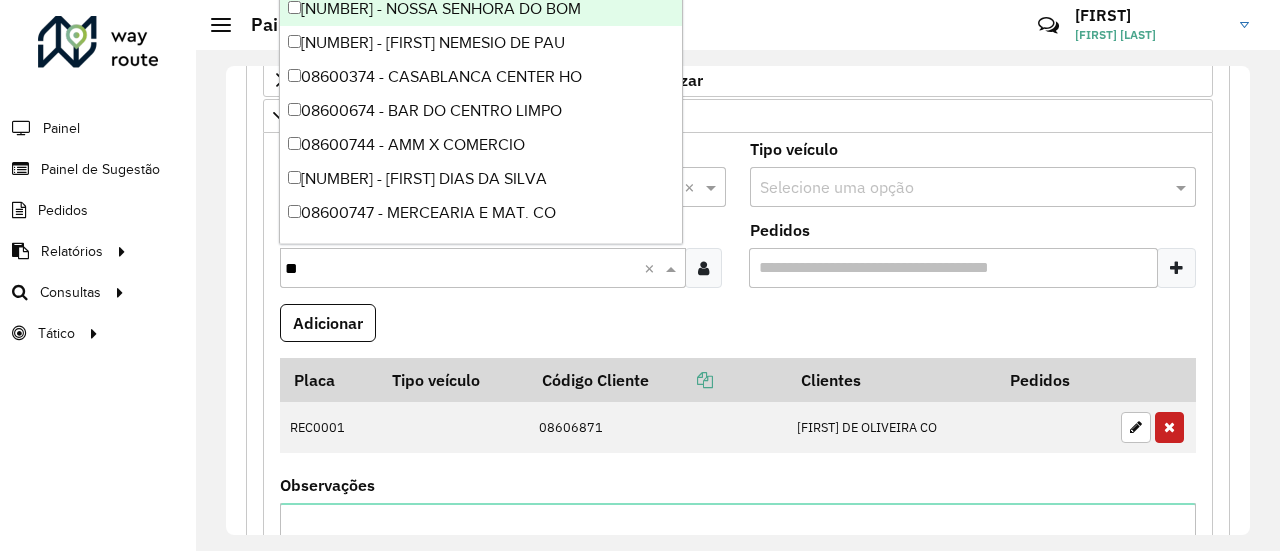 click on "08600074 - NOSSA SENHORA DO BOM" at bounding box center (481, 9) 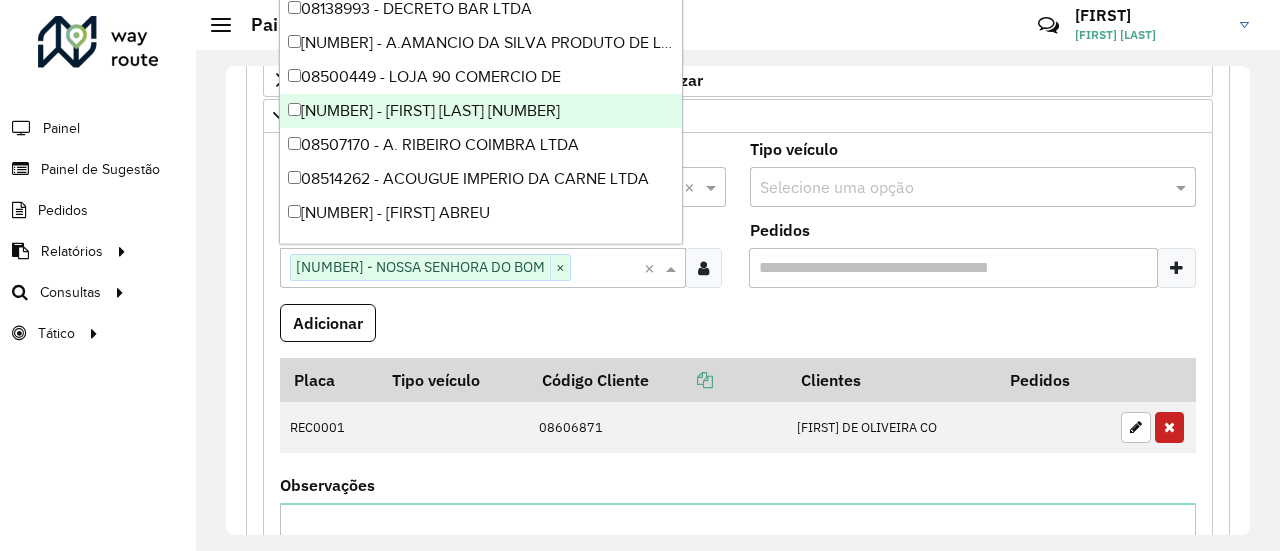 paste on "****" 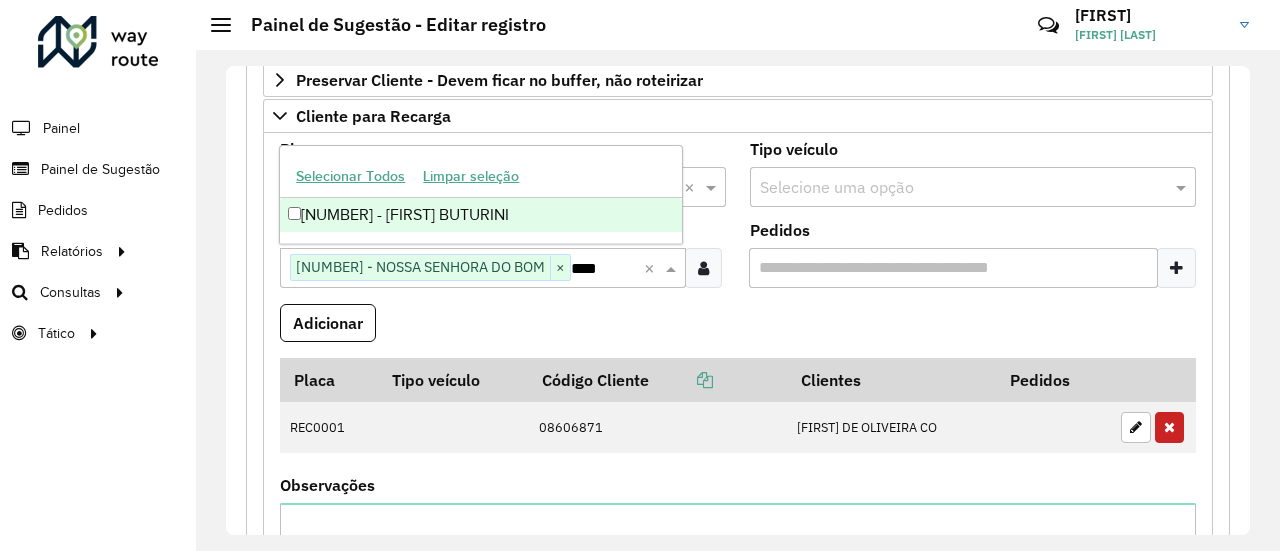 click on "08608167 - GABRIELA BUTURINI" at bounding box center (481, 215) 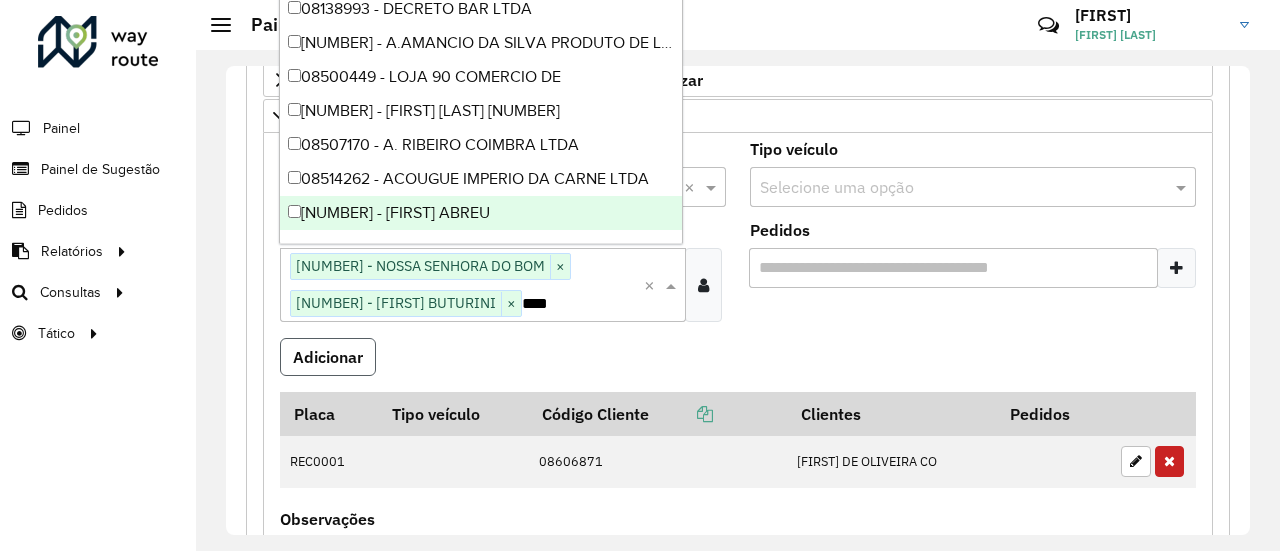 click on "Adicionar" at bounding box center (328, 357) 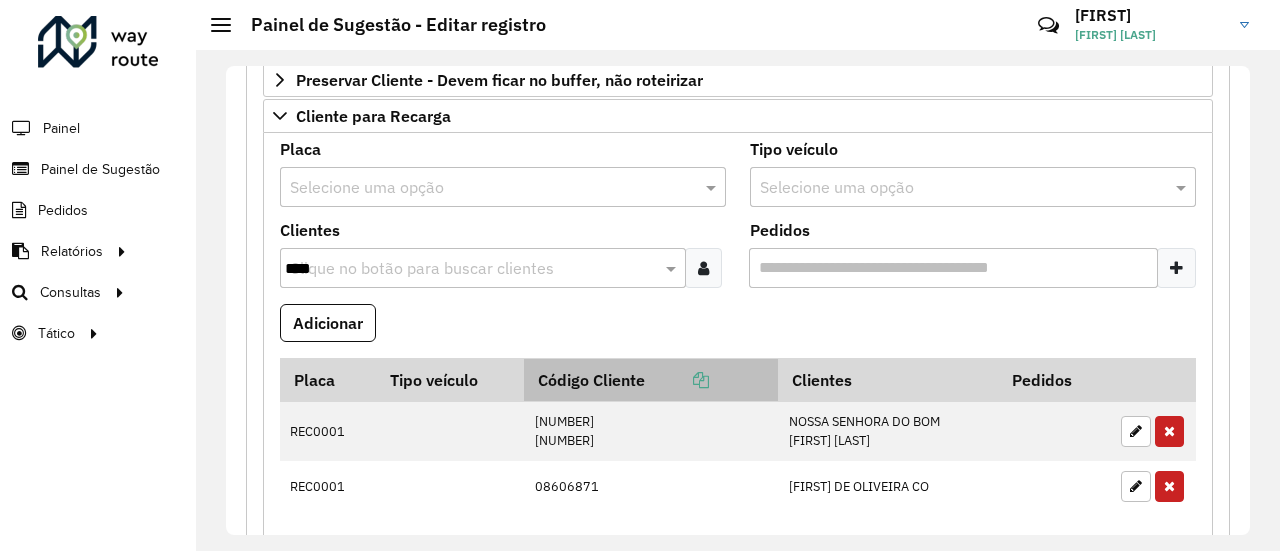 scroll, scrollTop: 600, scrollLeft: 0, axis: vertical 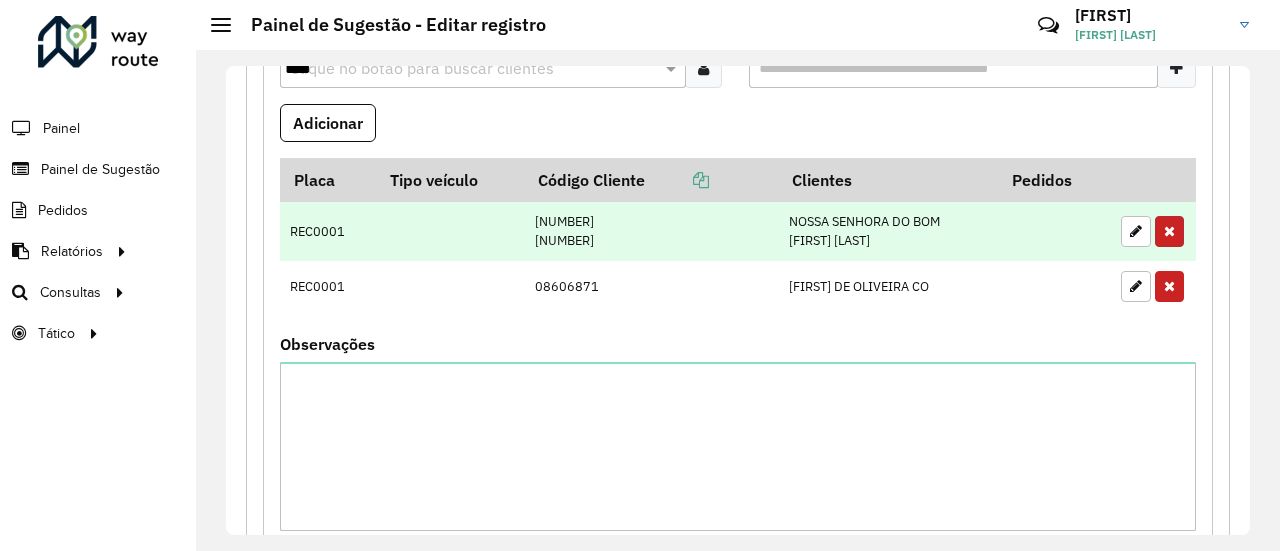 click at bounding box center (1169, 231) 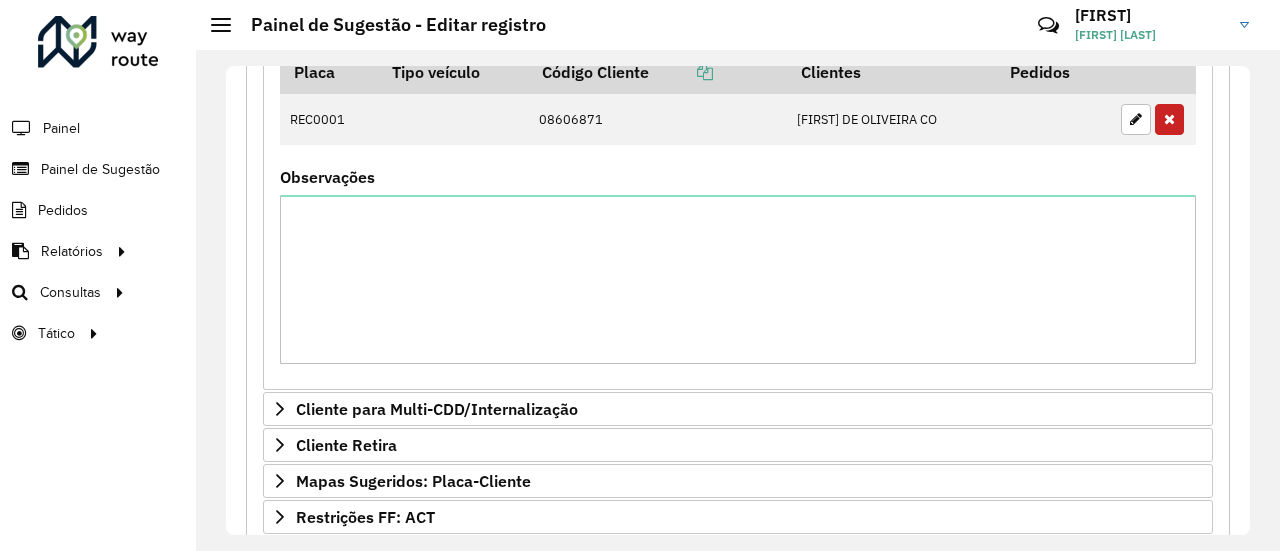 scroll, scrollTop: 597, scrollLeft: 0, axis: vertical 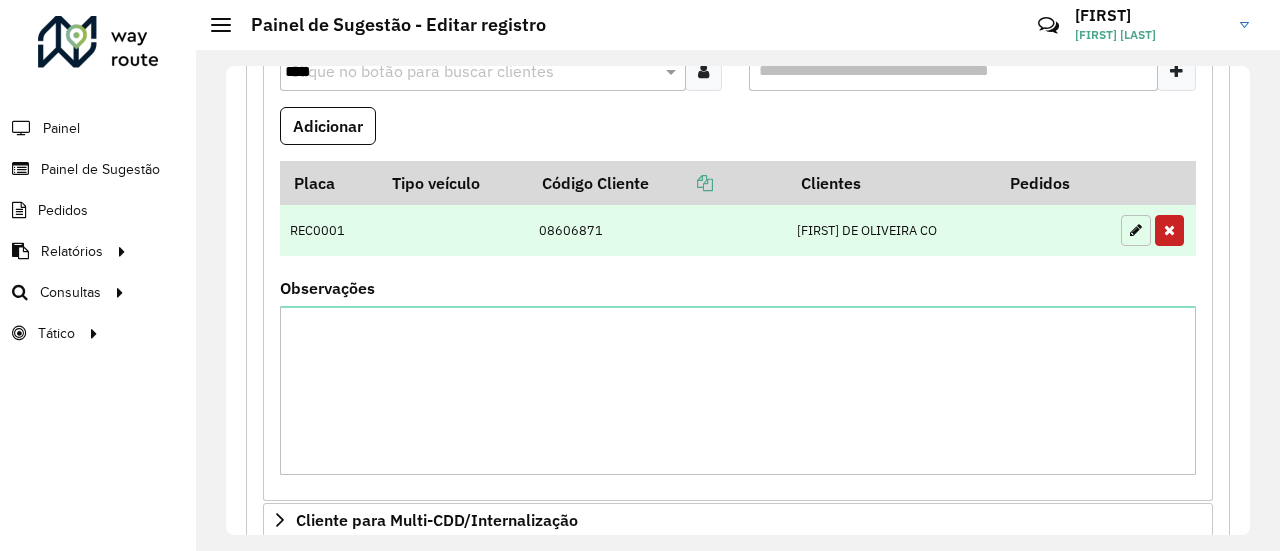 click at bounding box center [1136, 230] 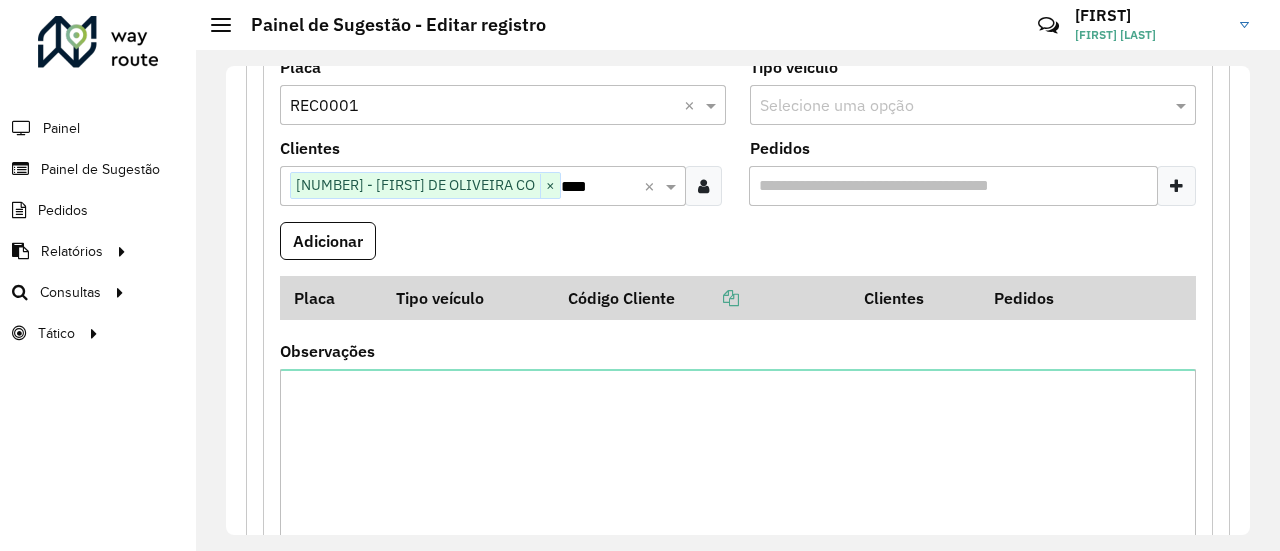 scroll, scrollTop: 397, scrollLeft: 0, axis: vertical 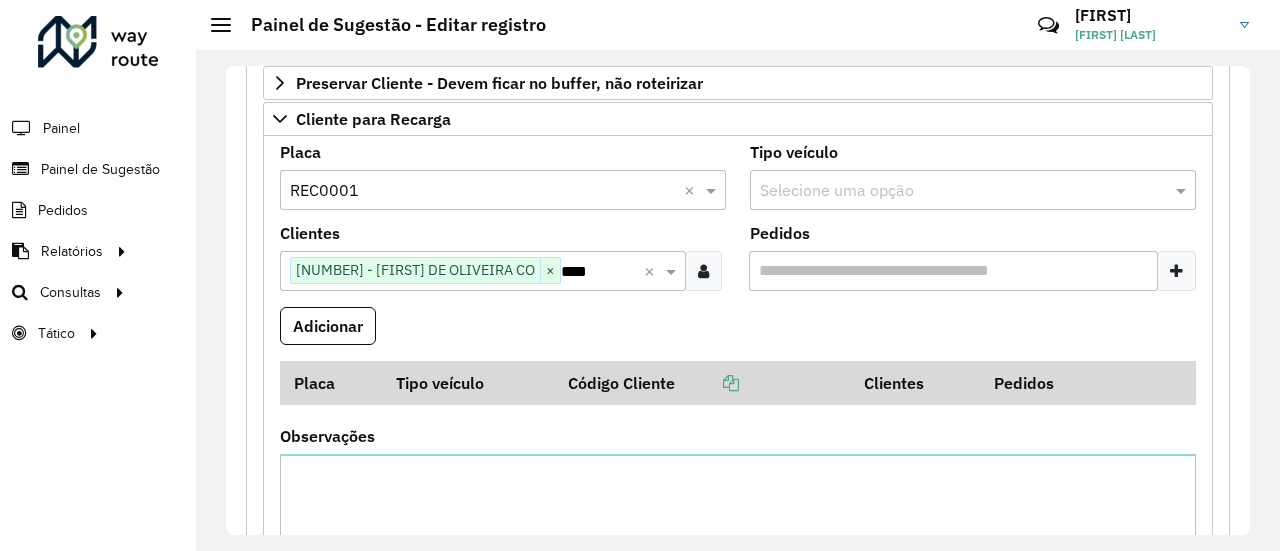 click on "****" at bounding box center (602, 272) 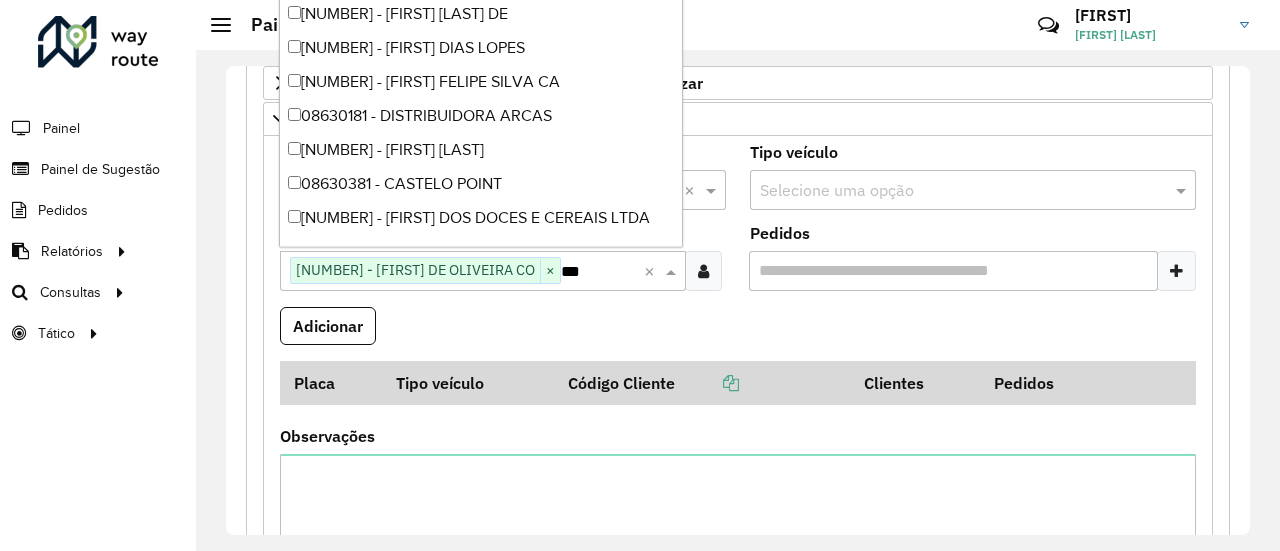 scroll, scrollTop: 542, scrollLeft: 0, axis: vertical 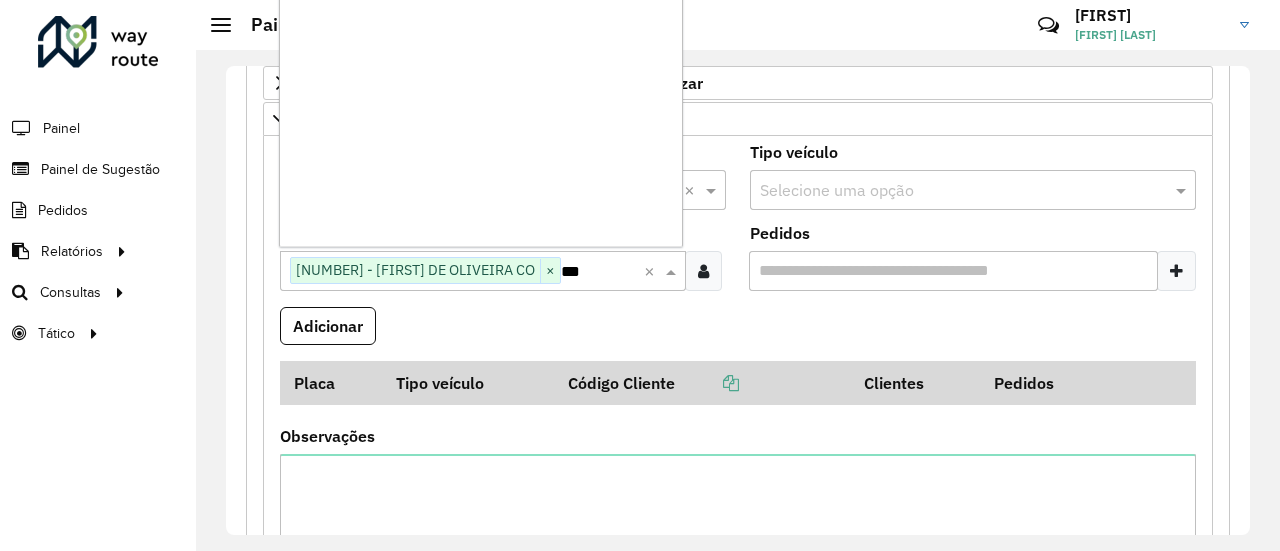 type on "****" 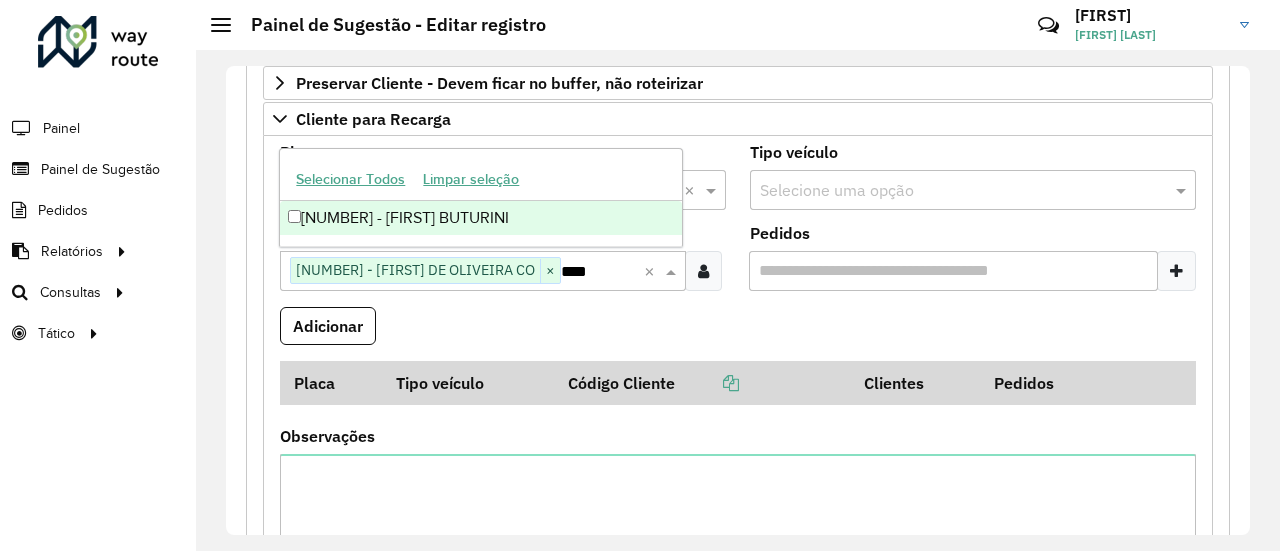 scroll, scrollTop: 0, scrollLeft: 0, axis: both 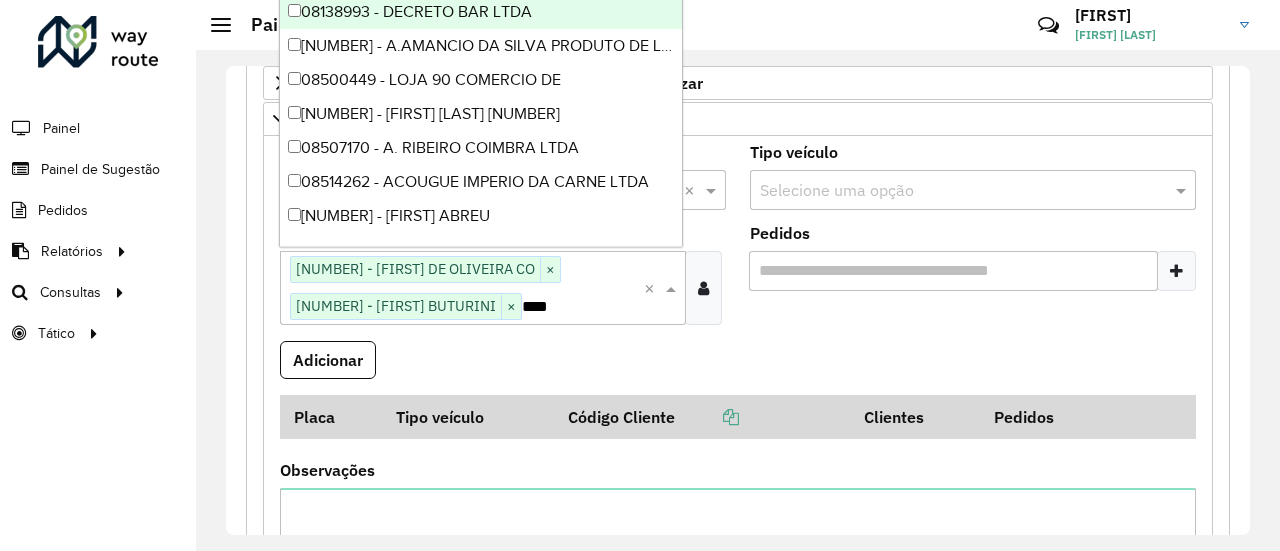 type 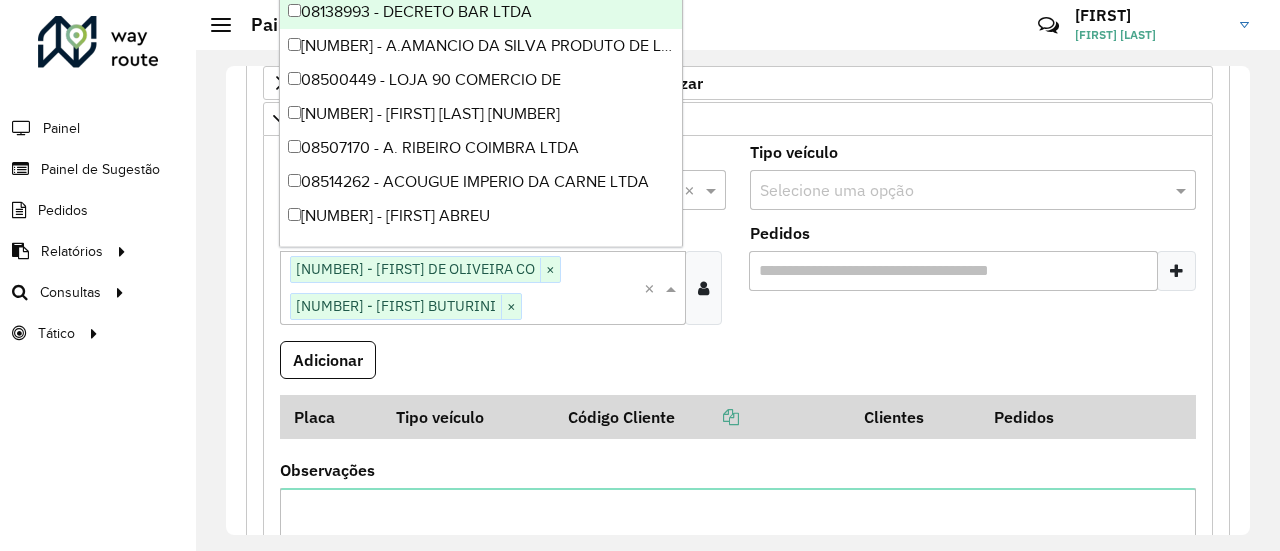 click on "Adicionar" at bounding box center (738, 368) 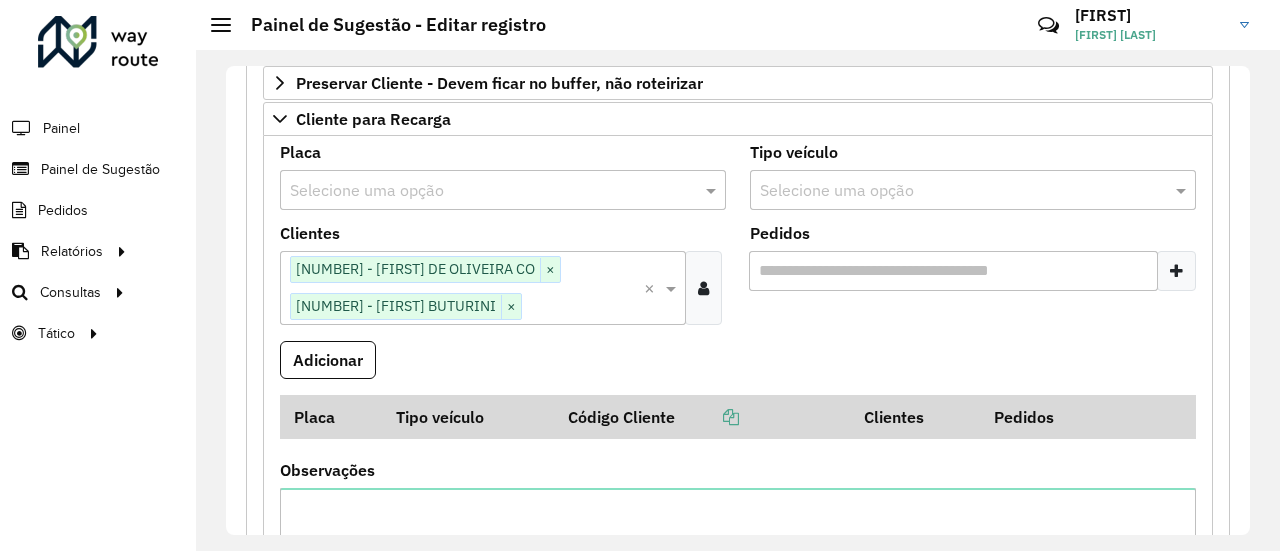 click at bounding box center [483, 191] 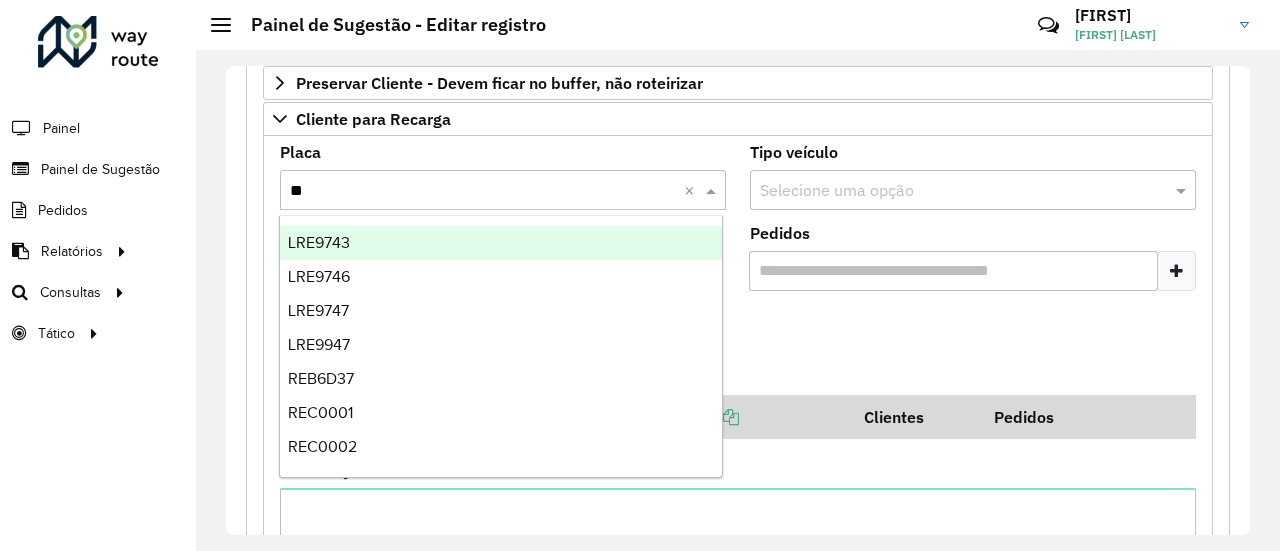type on "***" 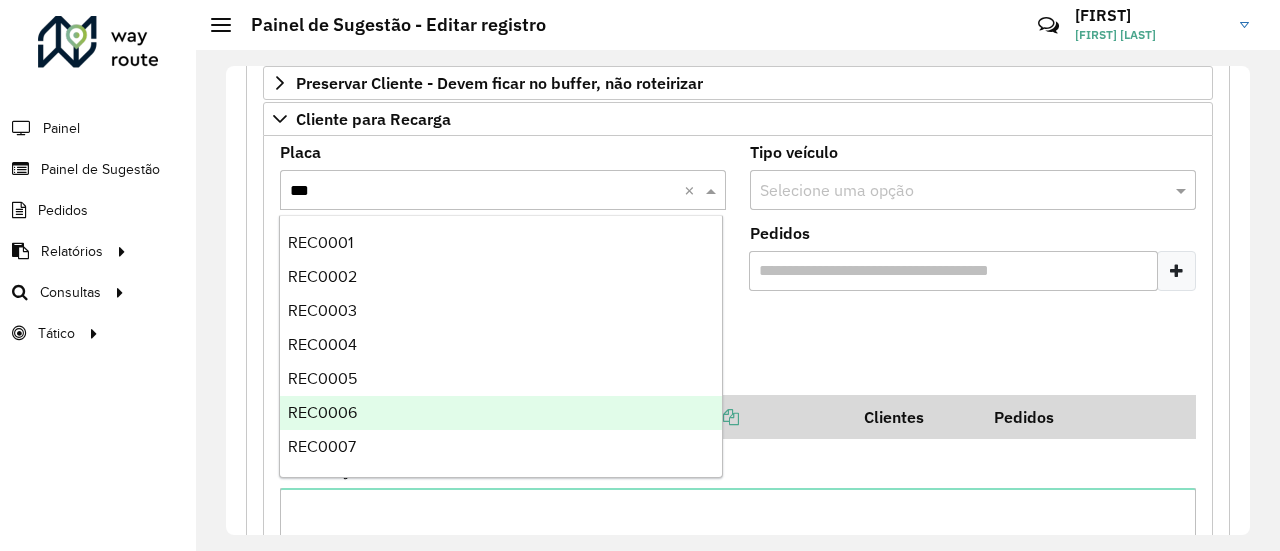 click on "REC0006" at bounding box center (501, 413) 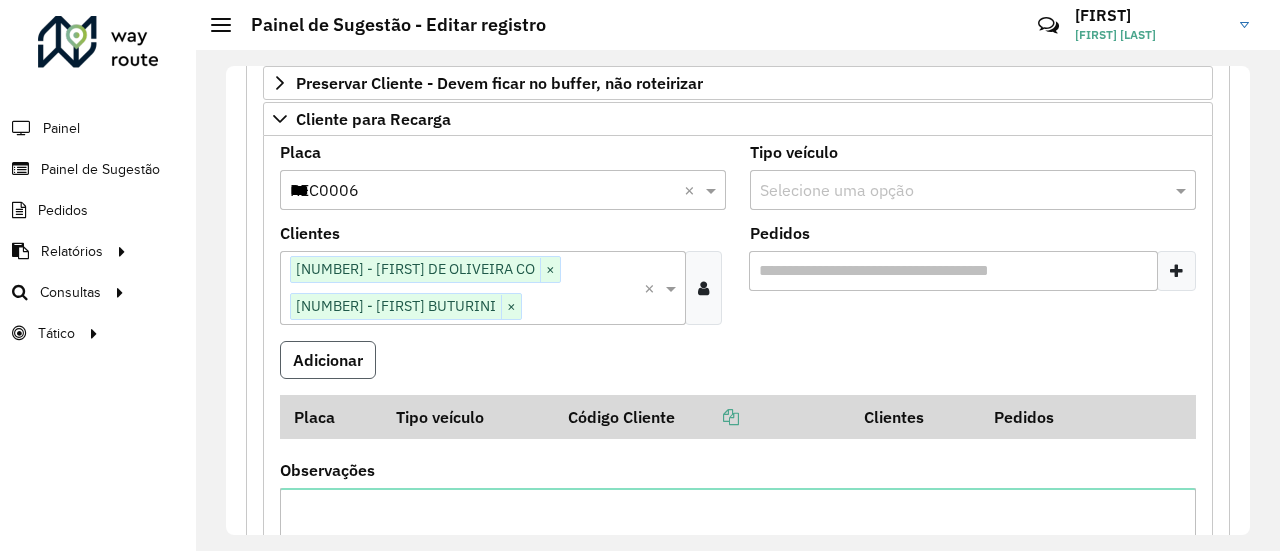 click on "Adicionar" at bounding box center (328, 360) 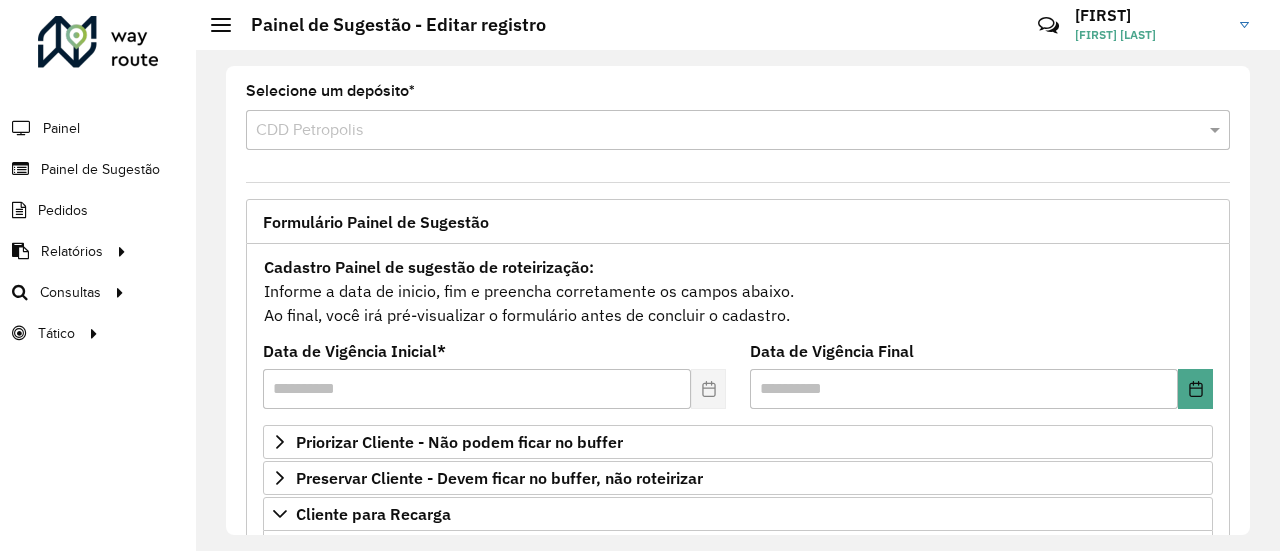 scroll, scrollTop: 0, scrollLeft: 0, axis: both 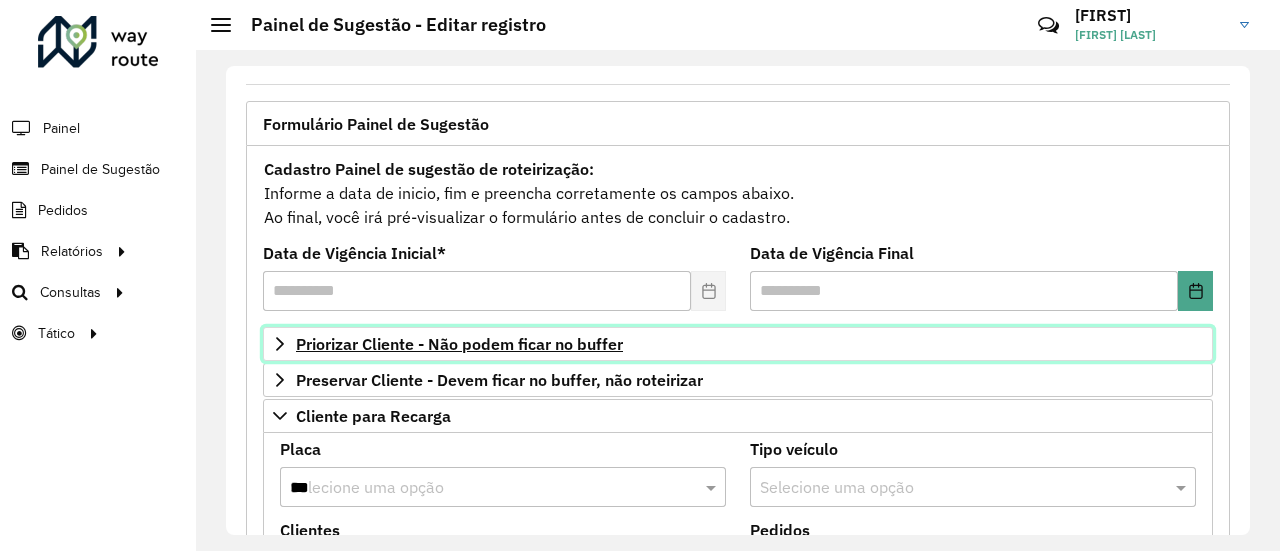click on "Priorizar Cliente - Não podem ficar no buffer" at bounding box center [459, 344] 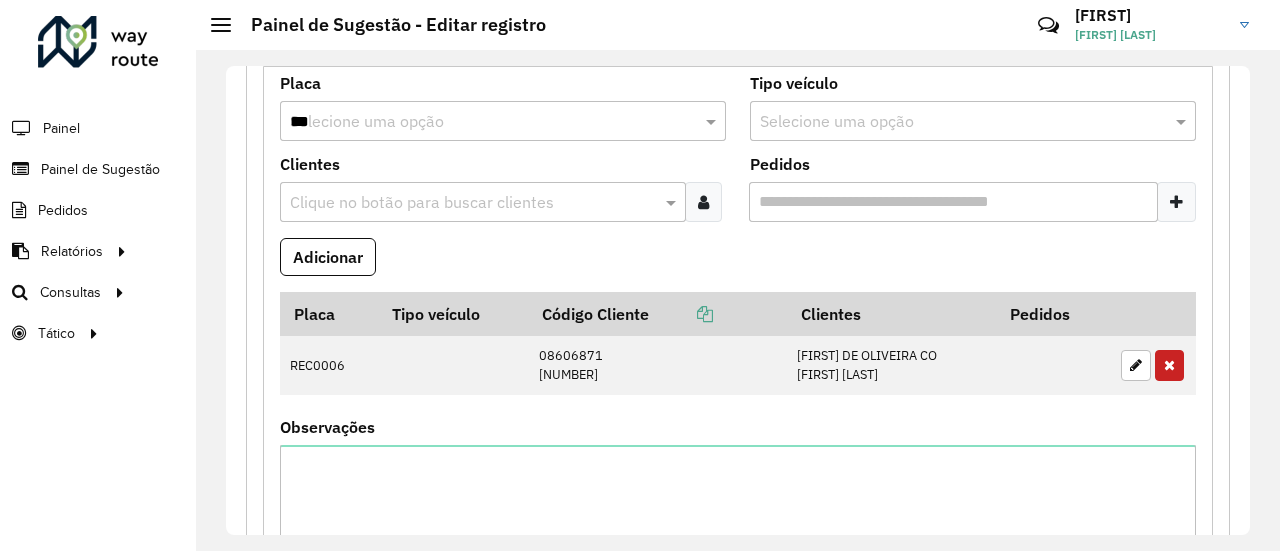 scroll, scrollTop: 1339, scrollLeft: 0, axis: vertical 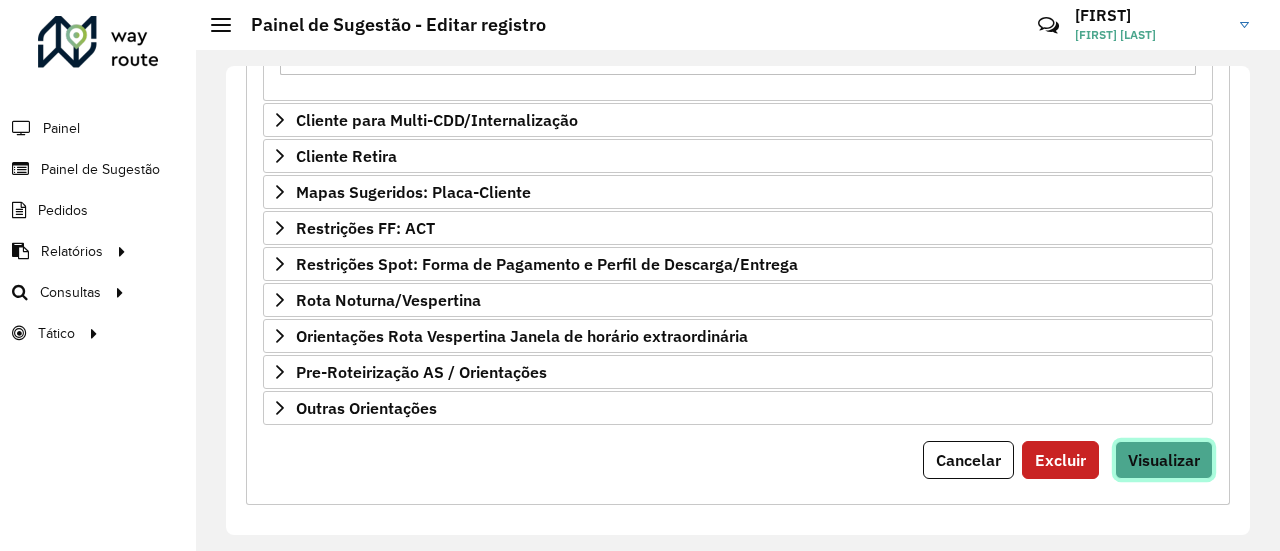 click on "Visualizar" at bounding box center [1164, 460] 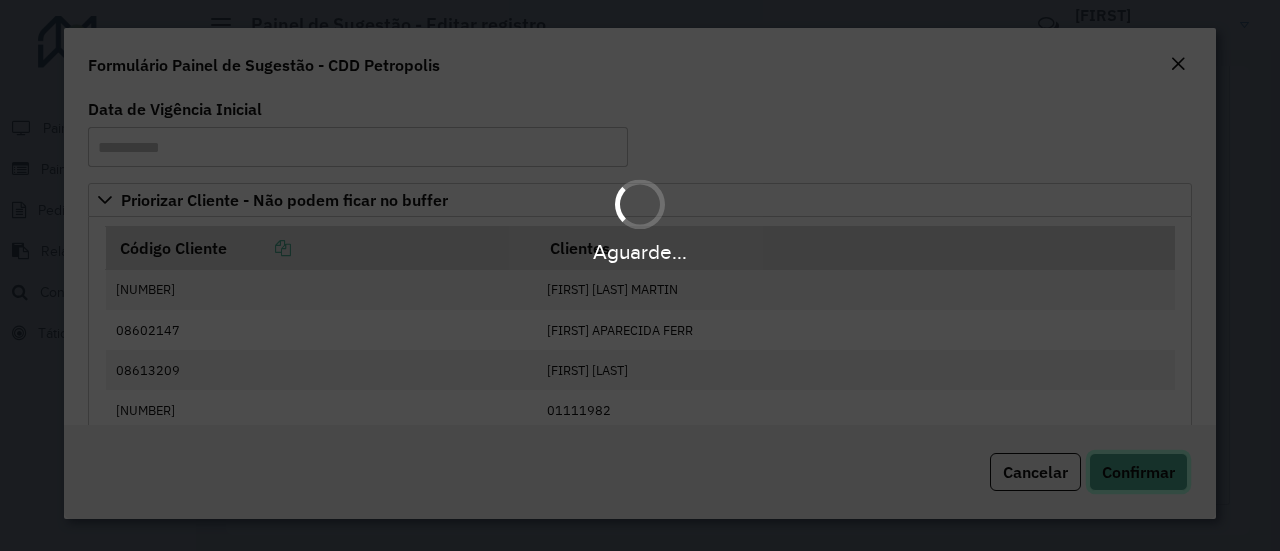 click on "Confirmar" 